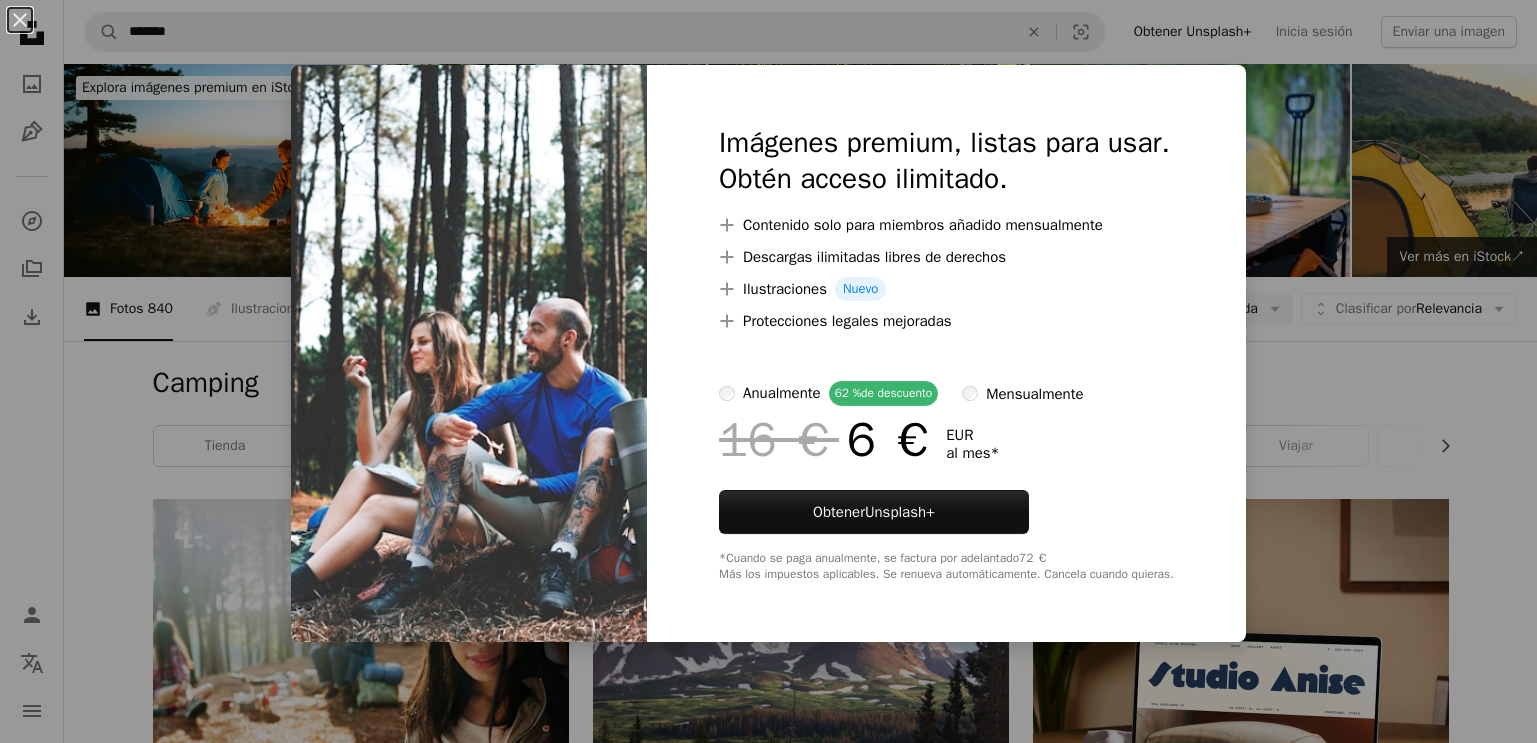 scroll, scrollTop: 499, scrollLeft: 0, axis: vertical 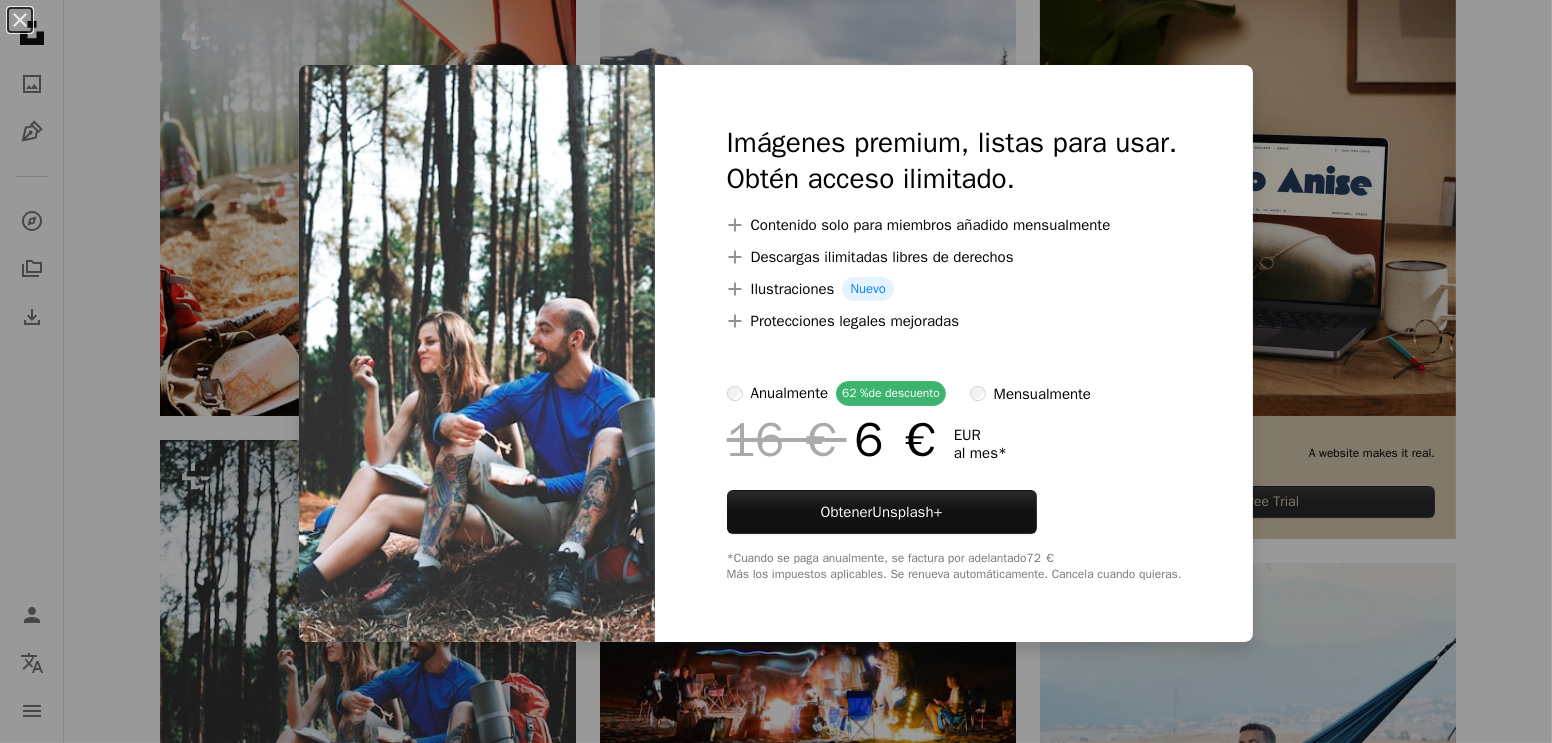click on "An X shape Imágenes premium, listas para usar. Obtén acceso ilimitado. A plus sign Contenido solo para miembros añadido mensualmente A plus sign Descargas ilimitadas libres de derechos A plus sign Ilustraciones  Nuevo A plus sign Protecciones legales mejoradas anualmente 62 %  de descuento mensualmente 16 €   6 € EUR al mes * Obtener  Unsplash+ *Cuando se paga anualmente, se factura por adelantado  72 € Más los impuestos aplicables. Se renueva automáticamente. Cancela cuando quieras." at bounding box center [776, 371] 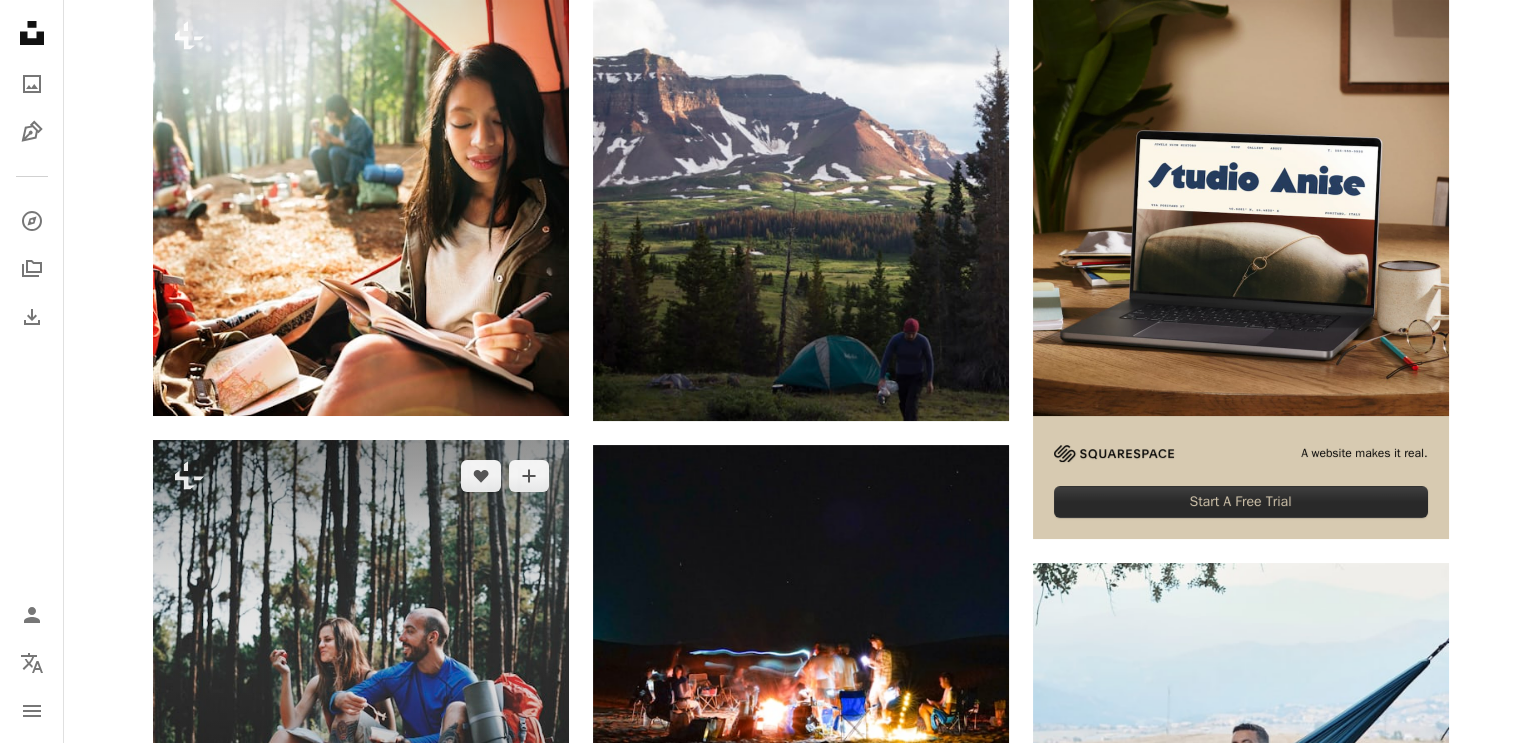 click at bounding box center (361, 648) 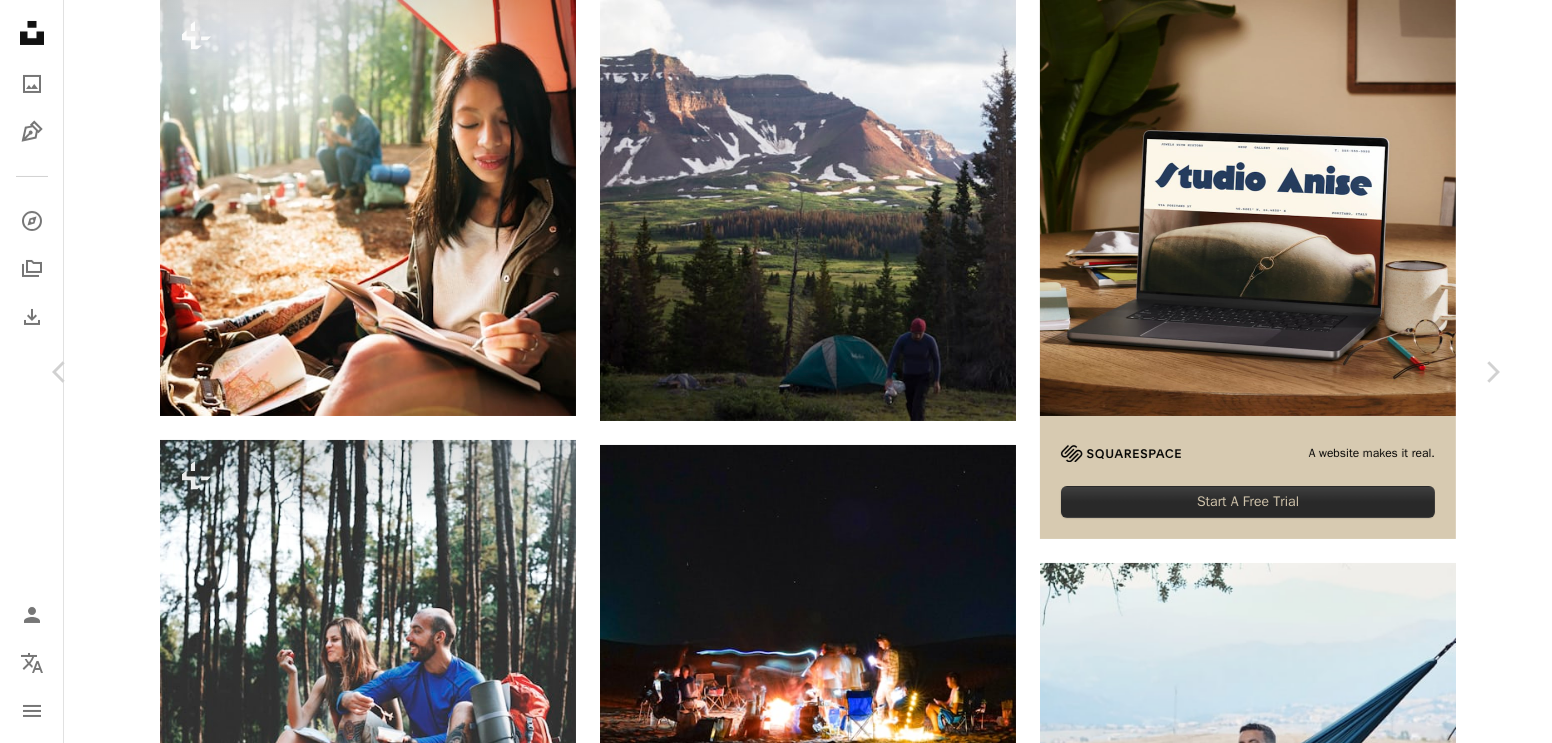 type 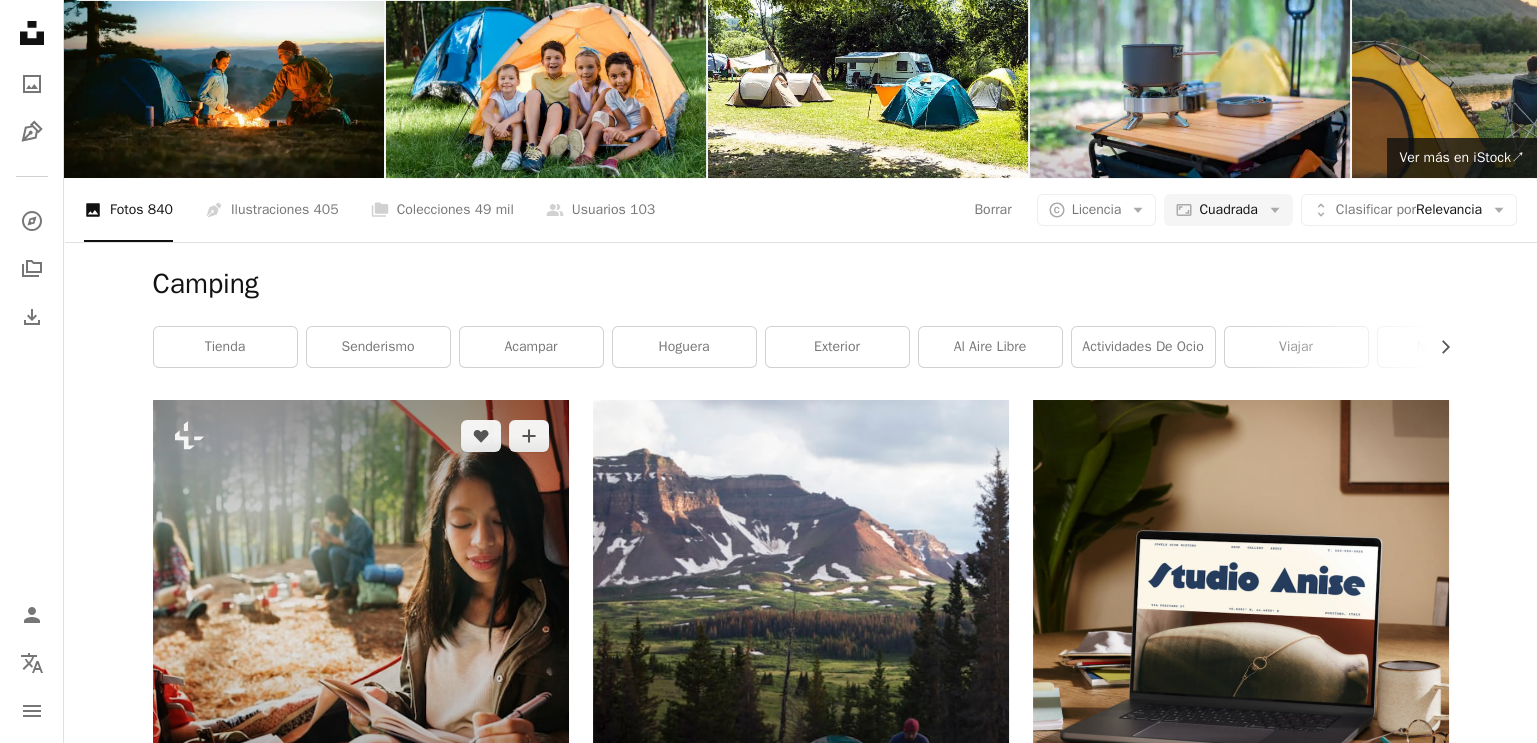 scroll, scrollTop: 0, scrollLeft: 0, axis: both 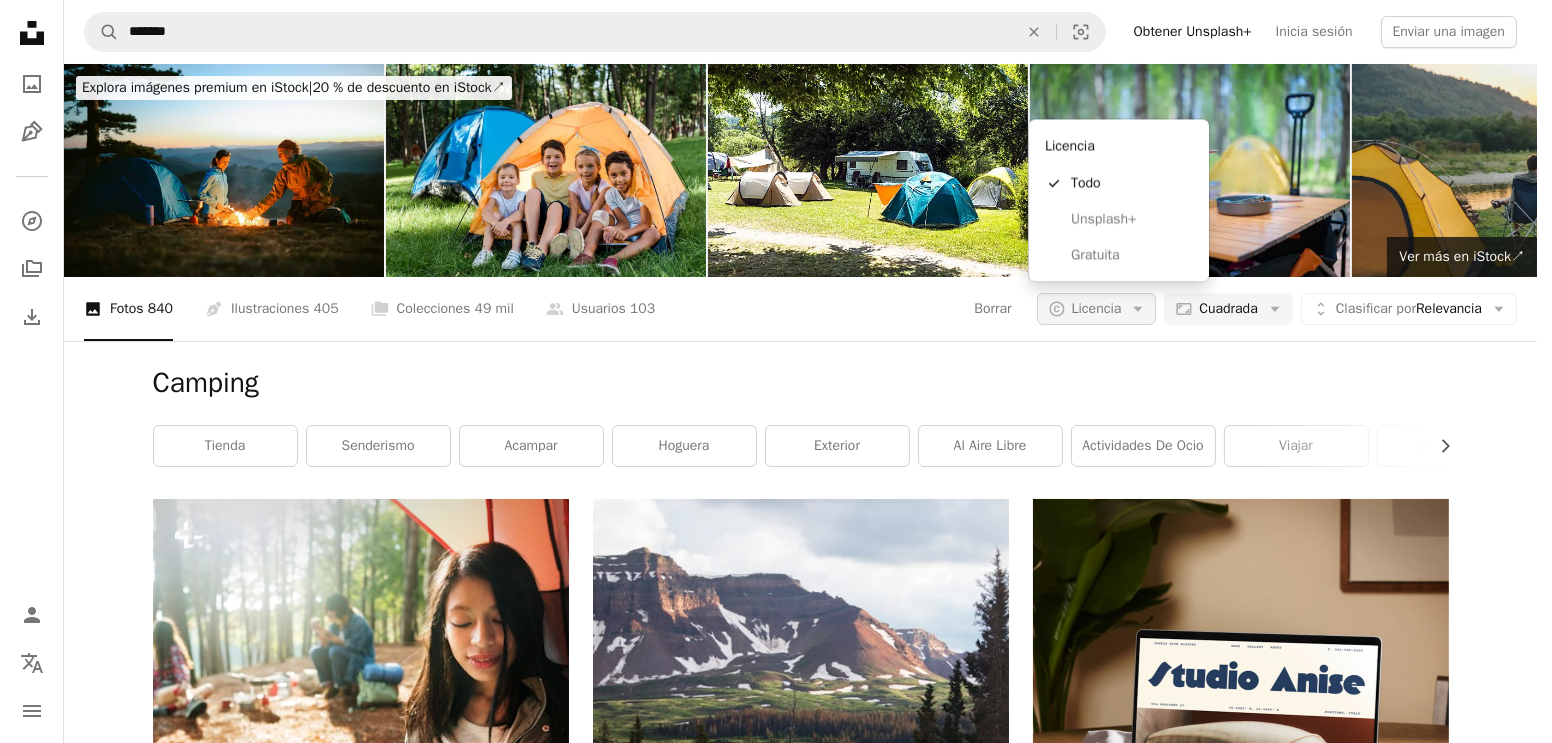 click on "Arrow down" at bounding box center [1138, 309] 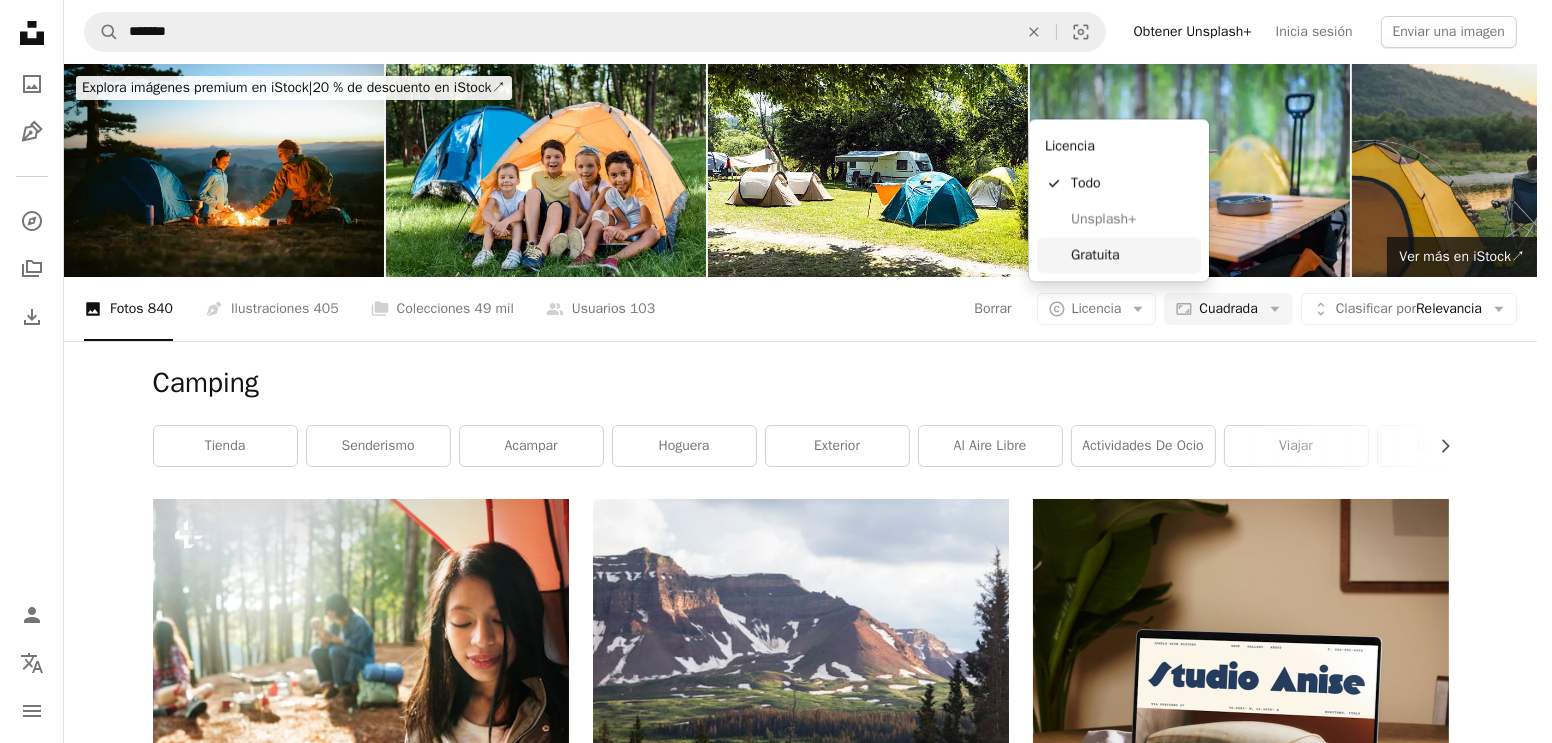 click on "Gratuita" at bounding box center (1132, 255) 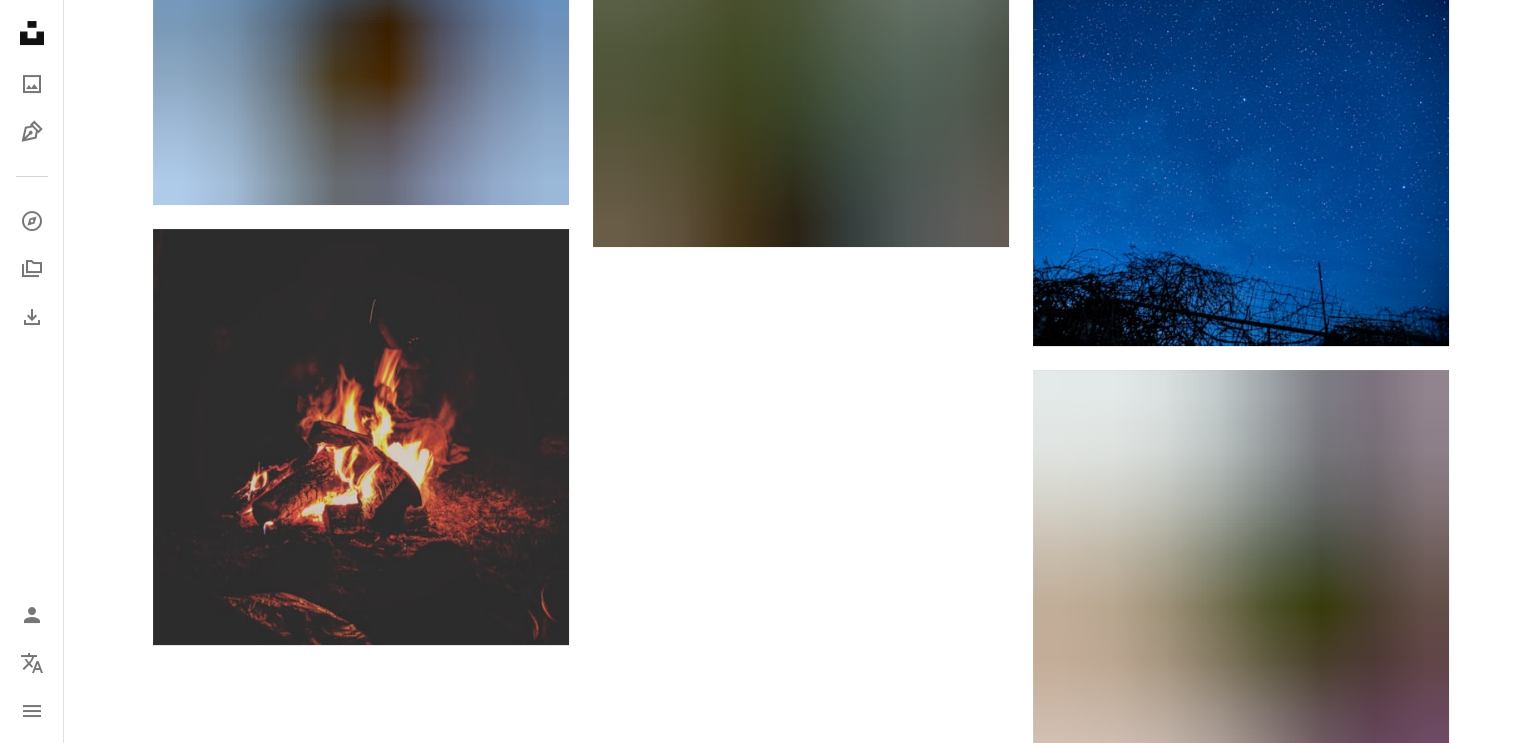 scroll, scrollTop: 2999, scrollLeft: 0, axis: vertical 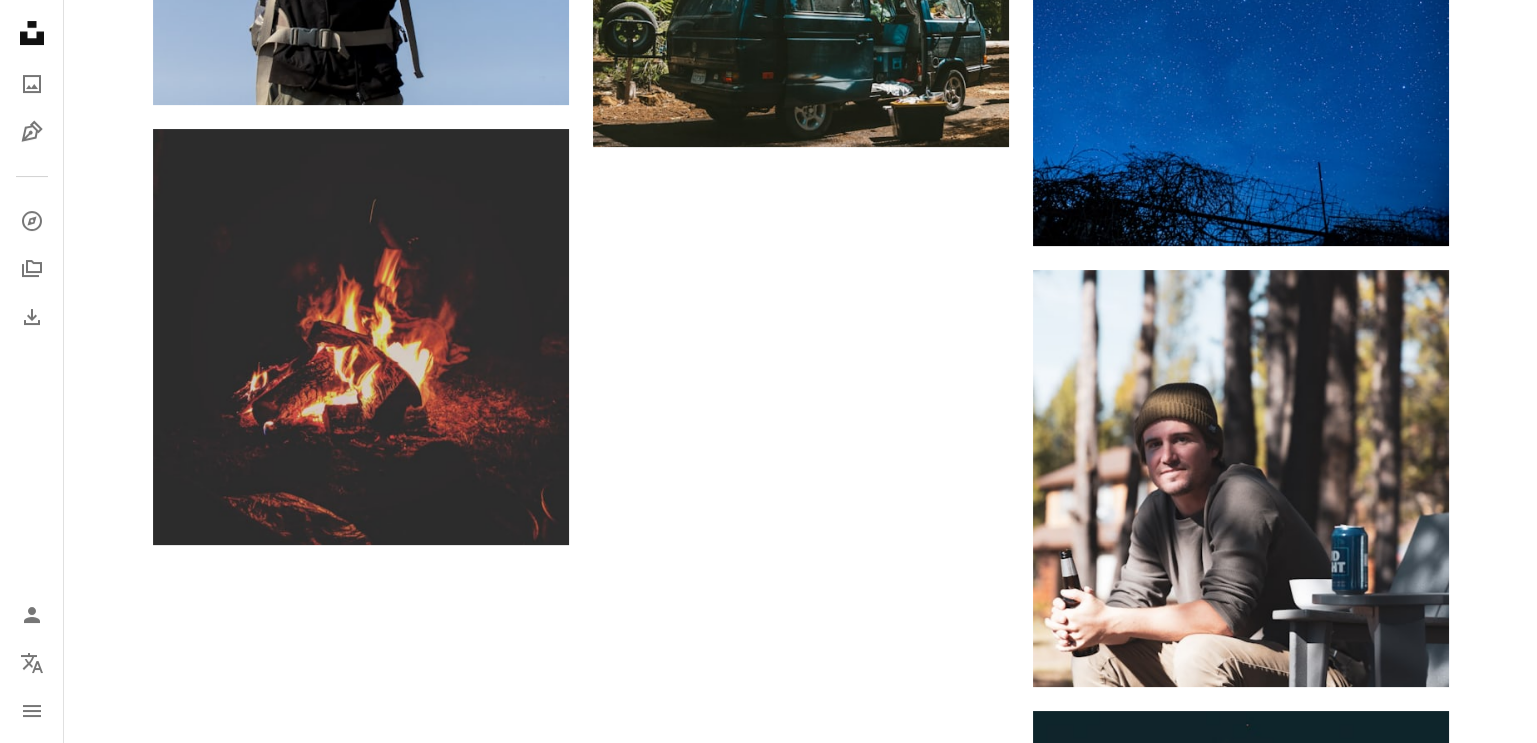 click on "Cargar más" at bounding box center (801, 1197) 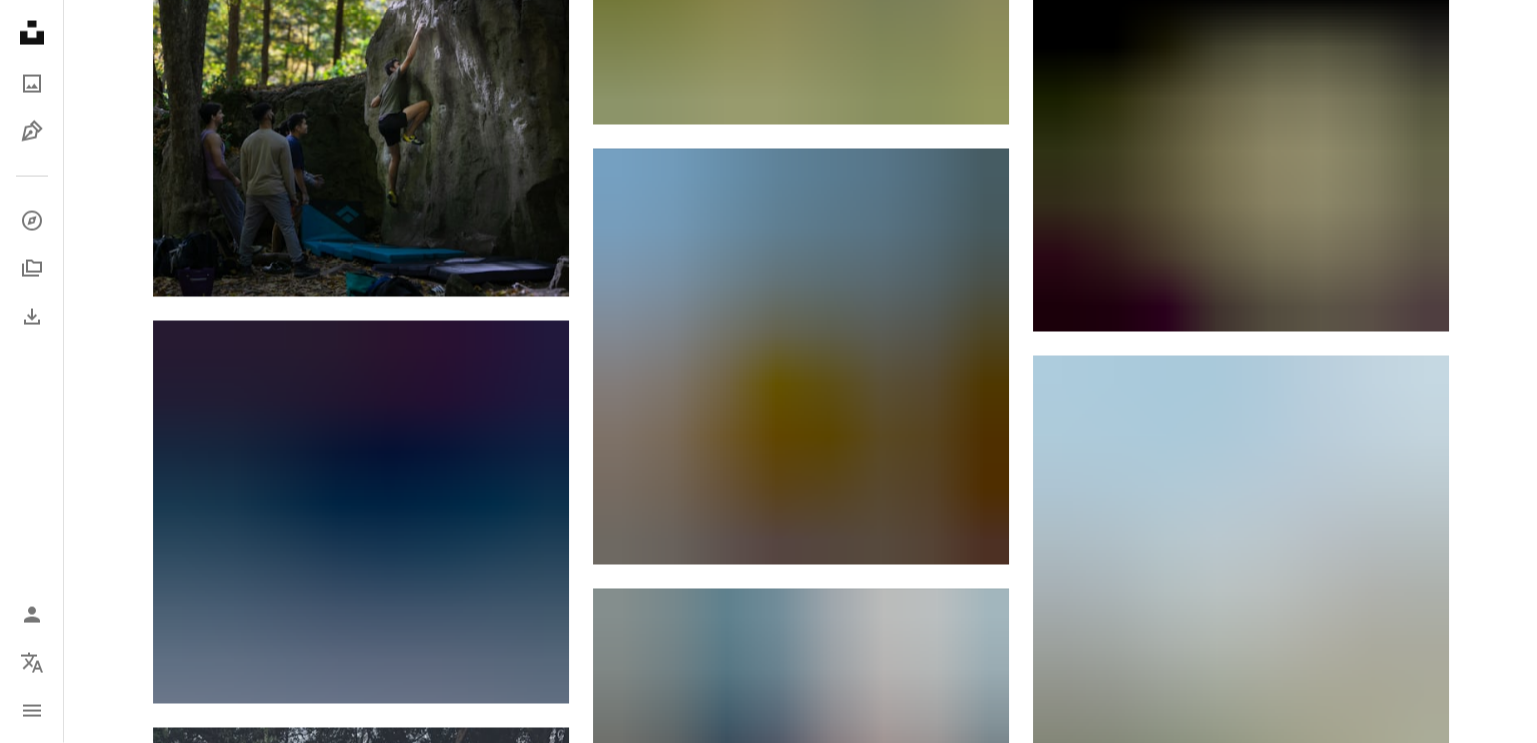 scroll, scrollTop: 28599, scrollLeft: 0, axis: vertical 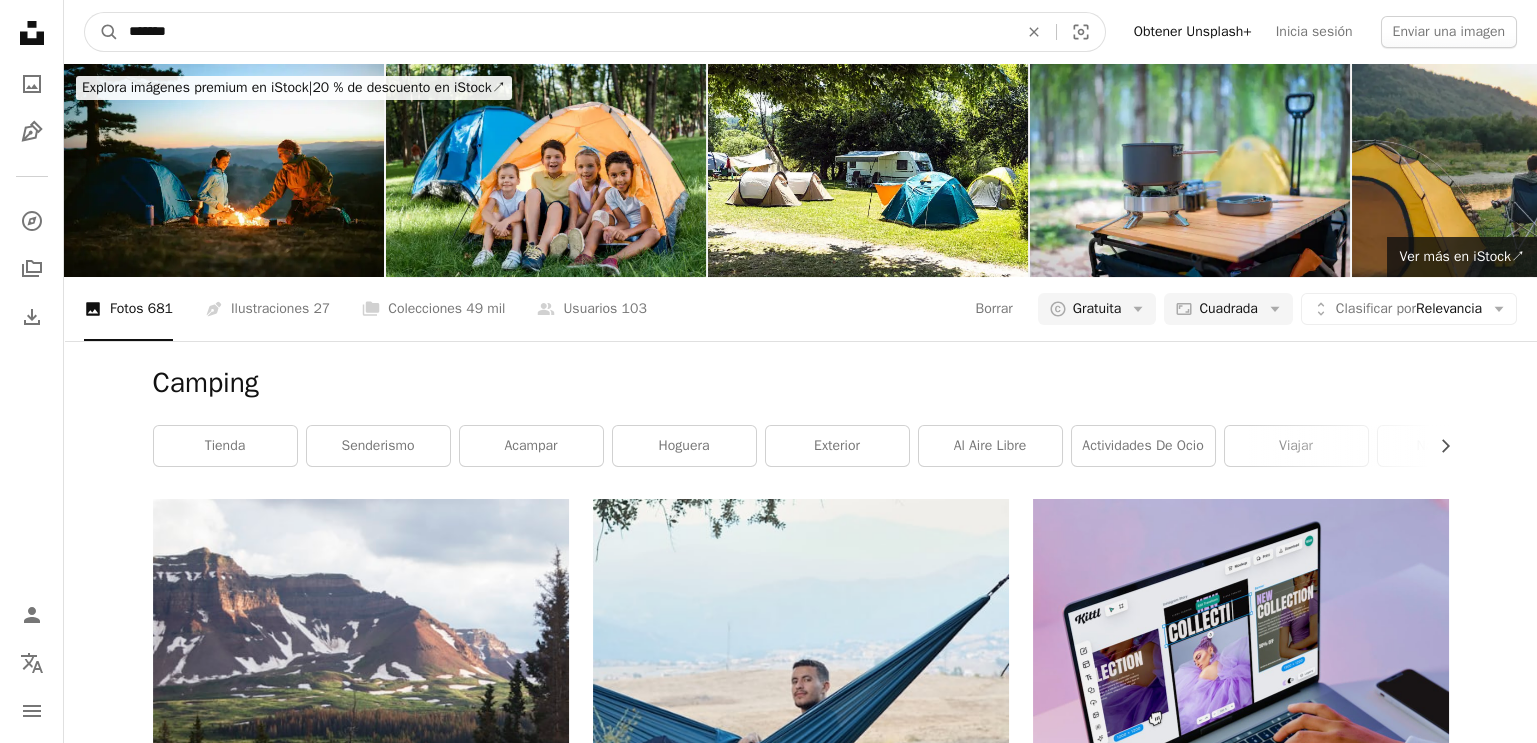 click on "*******" at bounding box center (565, 32) 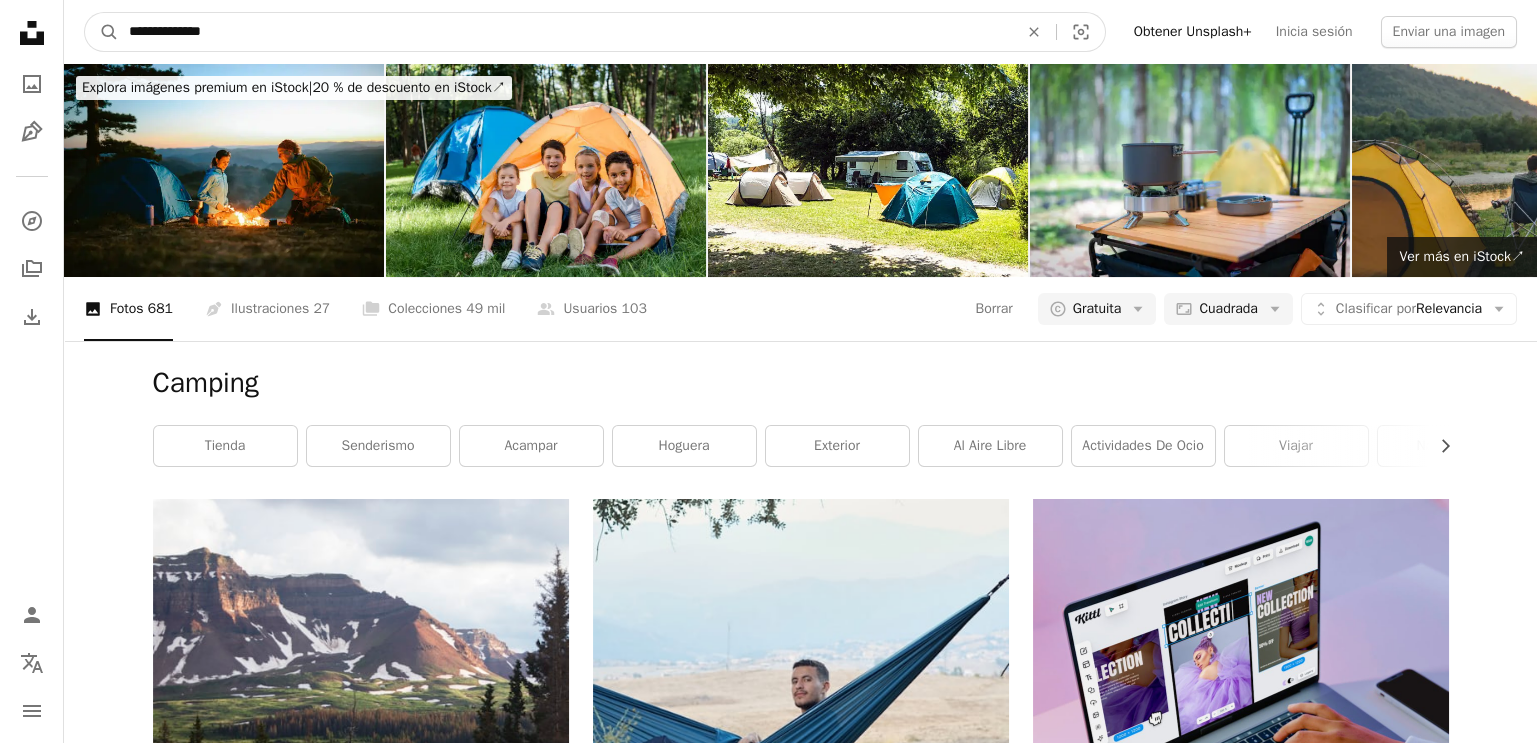 type on "**********" 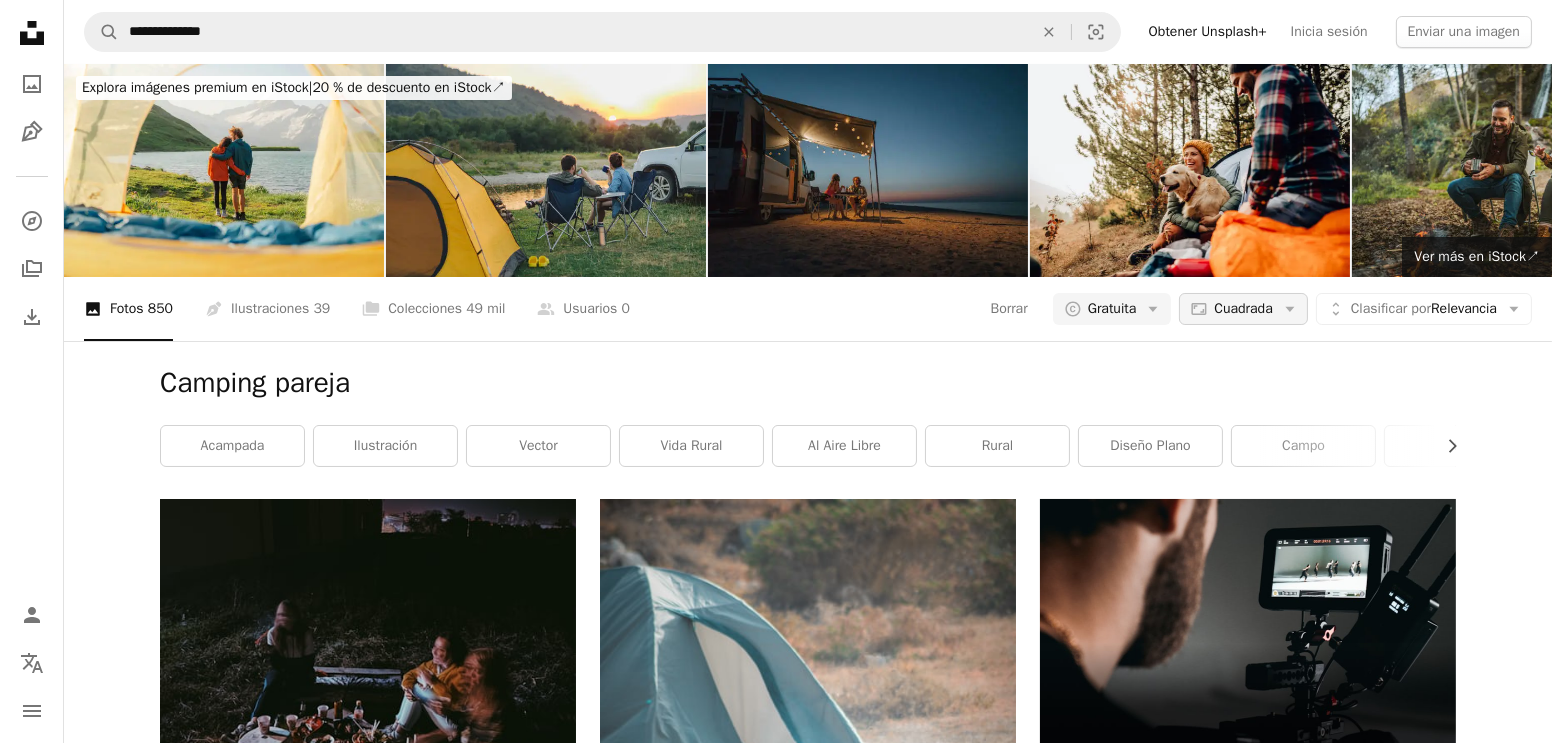 click on "Cuadrada" at bounding box center (1243, 309) 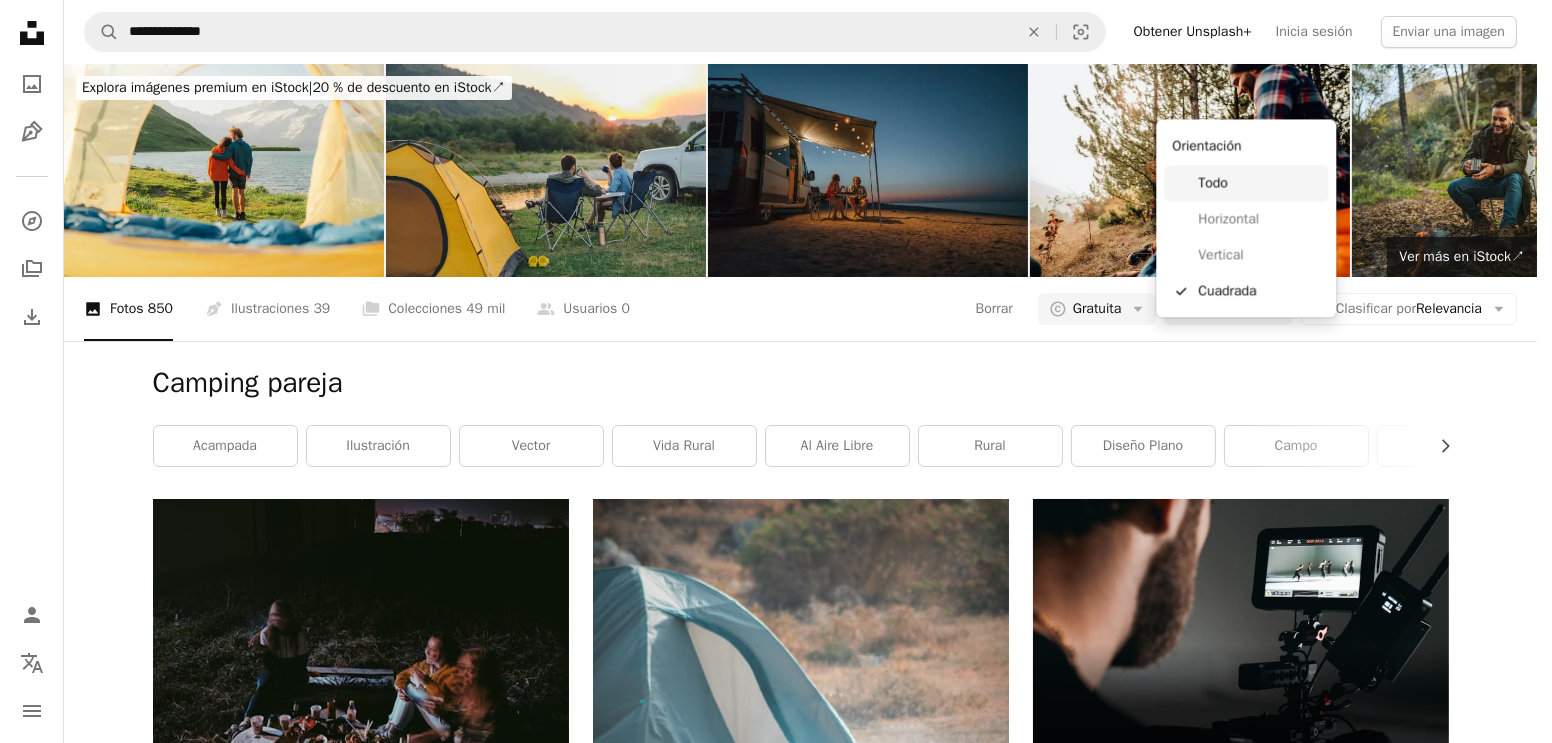 click on "Todo" at bounding box center [1259, 183] 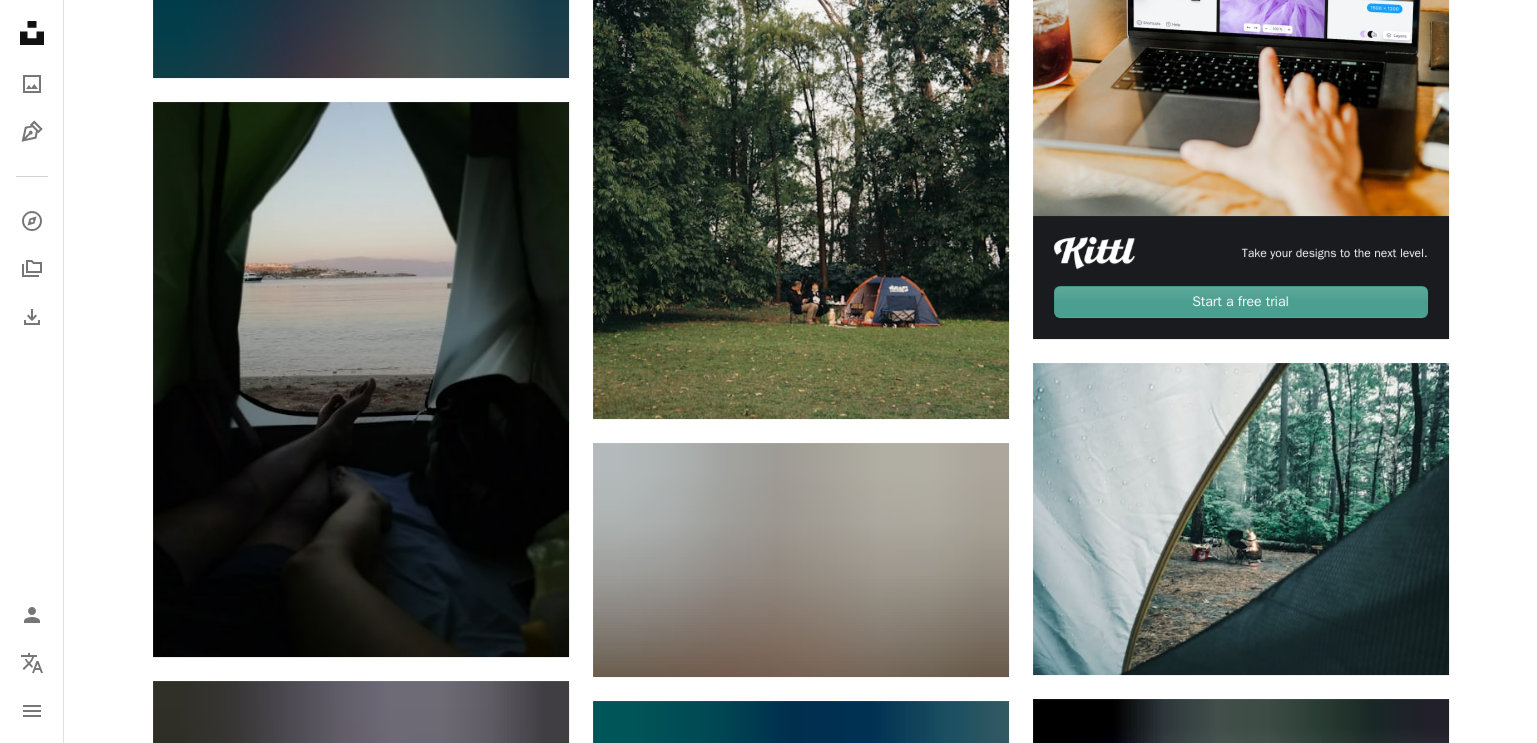 scroll, scrollTop: 1099, scrollLeft: 0, axis: vertical 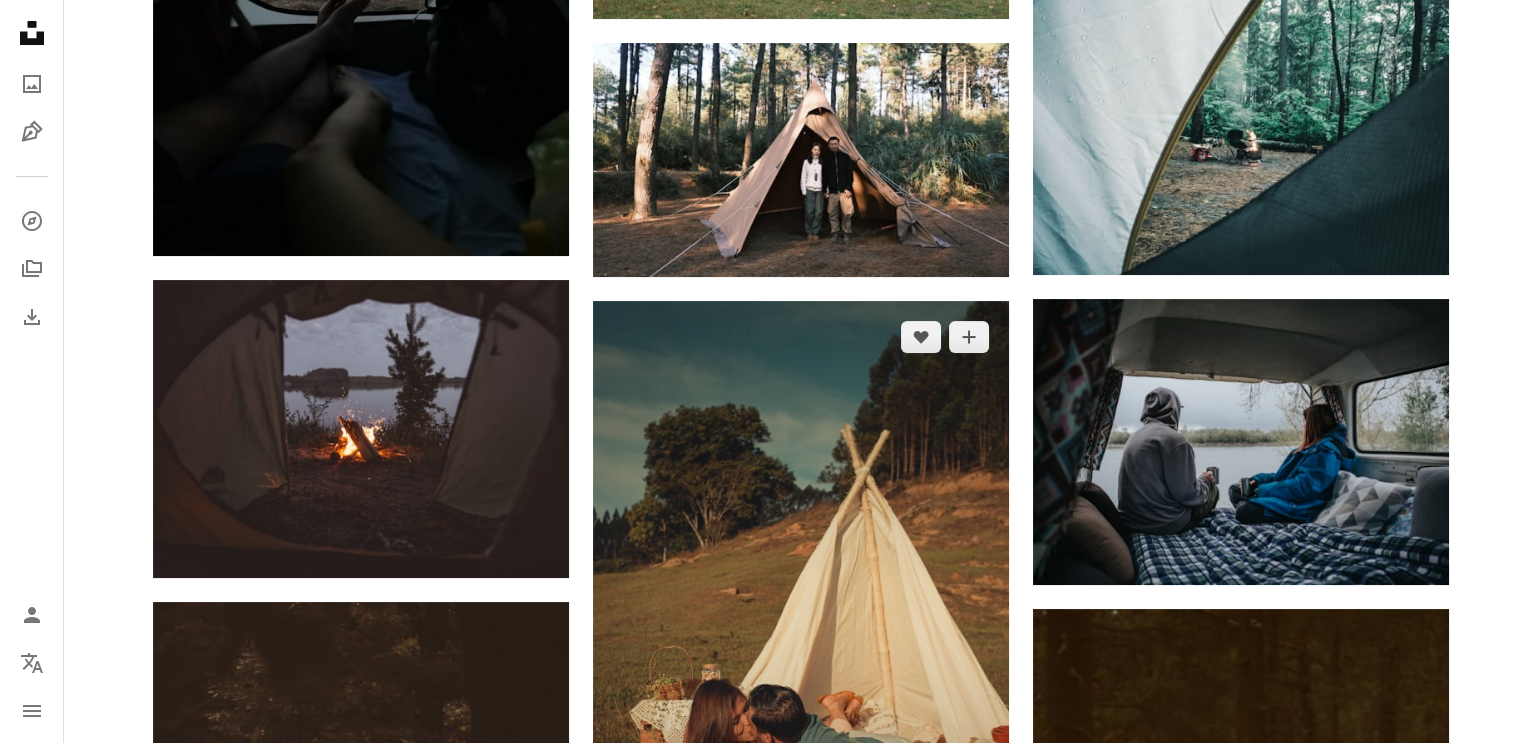 click at bounding box center [801, 613] 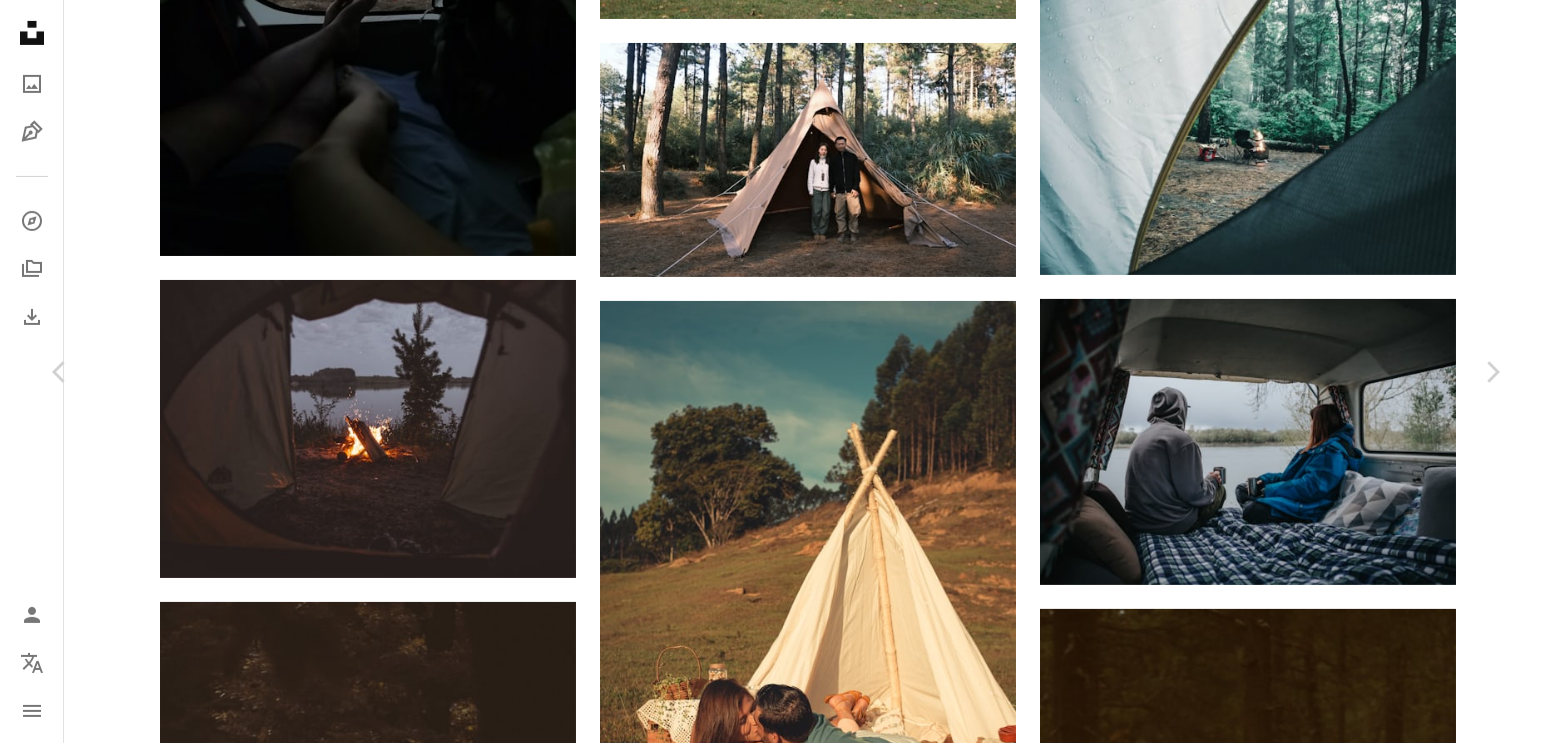 click on "An X shape Chevron left Chevron right [FIRST] [LAST] Disponible para contratación A checkmark inside of a circle A heart A plus sign Descargar gratis Chevron down Zoom in Visualizaciones 255.020 Descargas 1286 A forward-right arrow Compartir Info icon Información More Actions Calendar outlined Publicado el  23 de mayo de 2021 Camera Canon, EOS 6D Safety Uso gratuito bajo la  Licencia Unsplash pareja pareja enamorada pareja besándose Día de San Valentín Boho bohemio Boda boho víveres Humano planta acampada vacaciones marrón comida salir con alguien tienda actividades de ocio tienda de montaña Imágenes gratuitas Explora imágenes premium relacionadas en iStock  |  Ahorra un 20 % con el código UNSPLASH20 Ver más en iStock  ↗ Imágenes relacionadas A heart A plus sign [FIRST] [LAST] Disponible para contratación A checkmark inside of a circle Arrow pointing down A heart A plus sign [FIRST] [LAST] Disponible para contratación A checkmark inside of a circle Arrow pointing down A heart Para" at bounding box center (776, 4341) 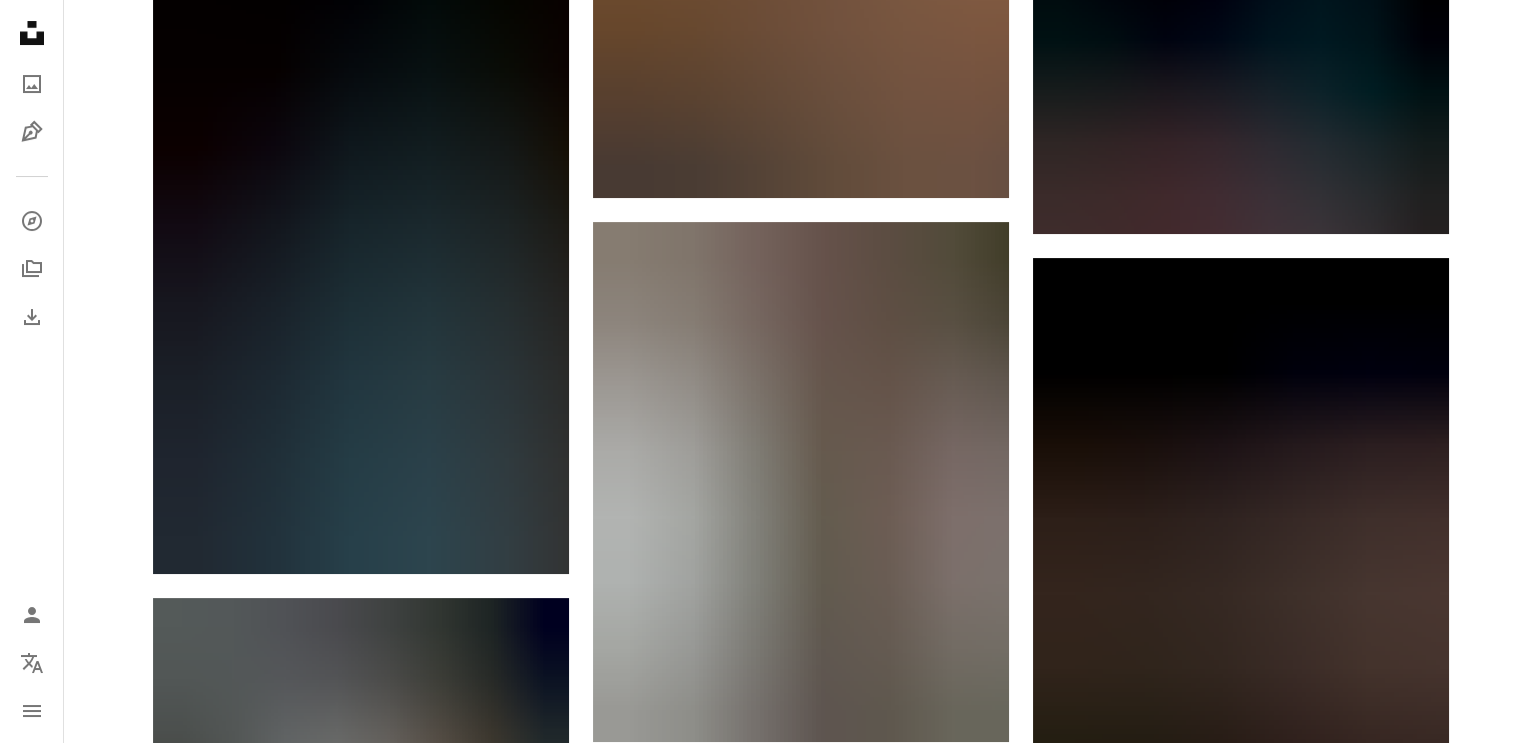 scroll, scrollTop: 2799, scrollLeft: 0, axis: vertical 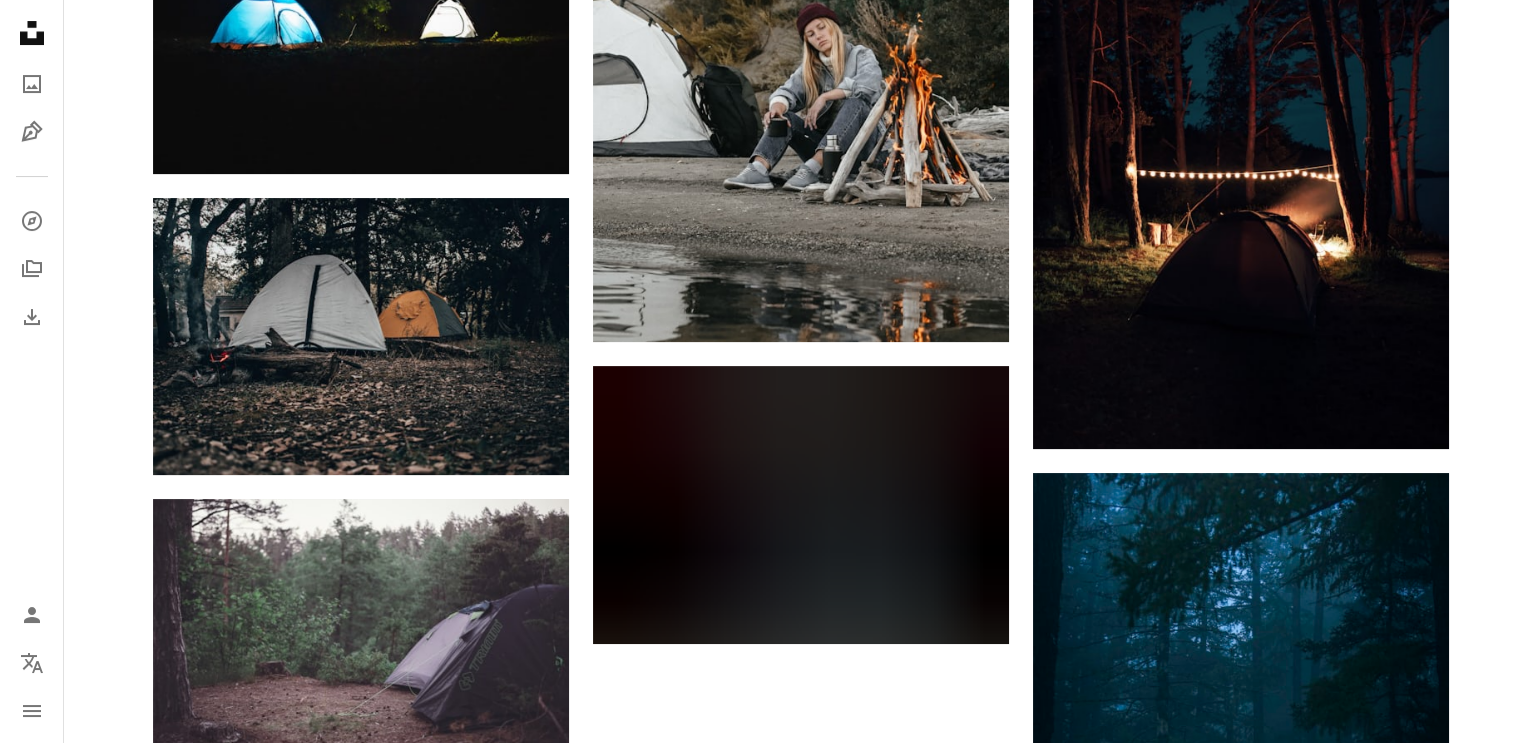click on "Cargar más" at bounding box center [801, 1430] 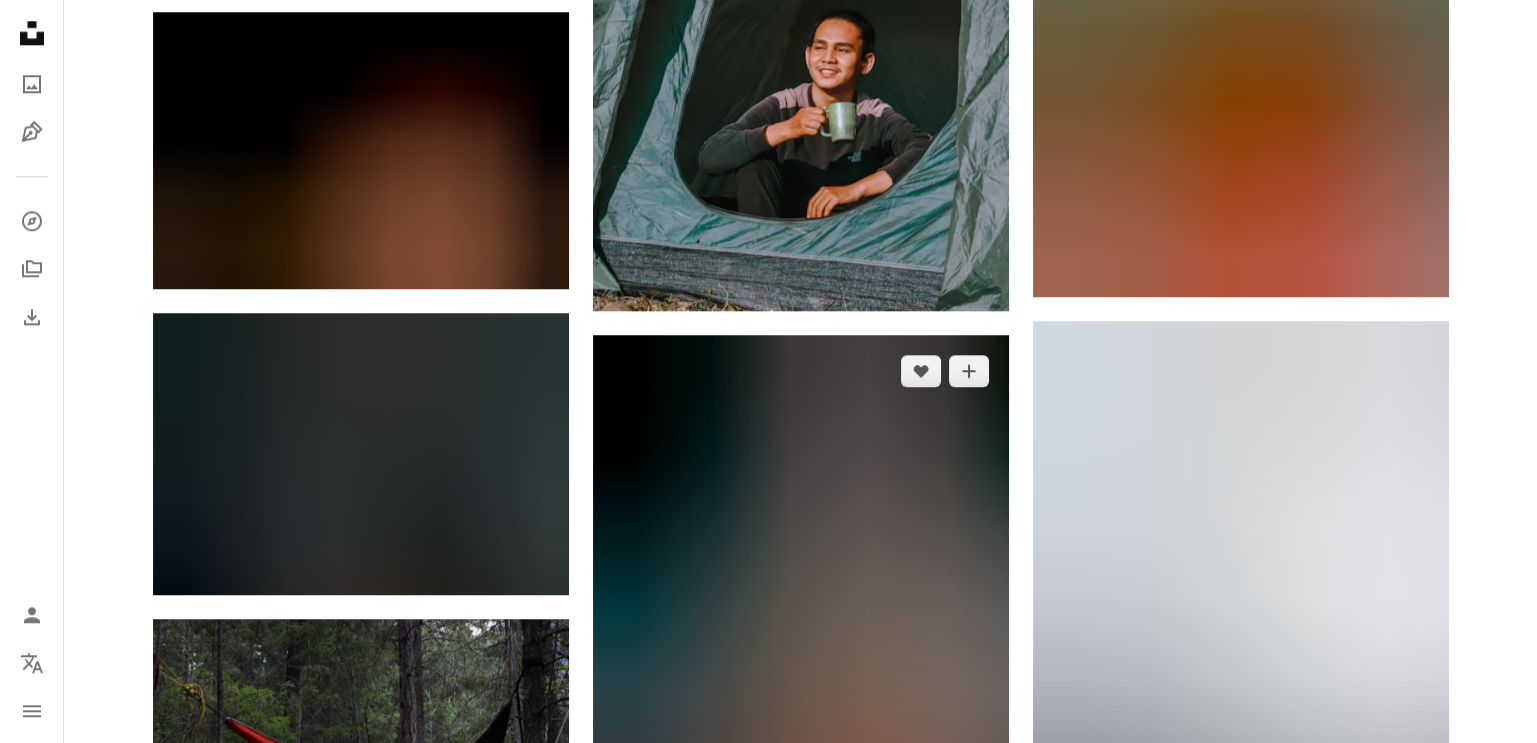 scroll, scrollTop: 14799, scrollLeft: 0, axis: vertical 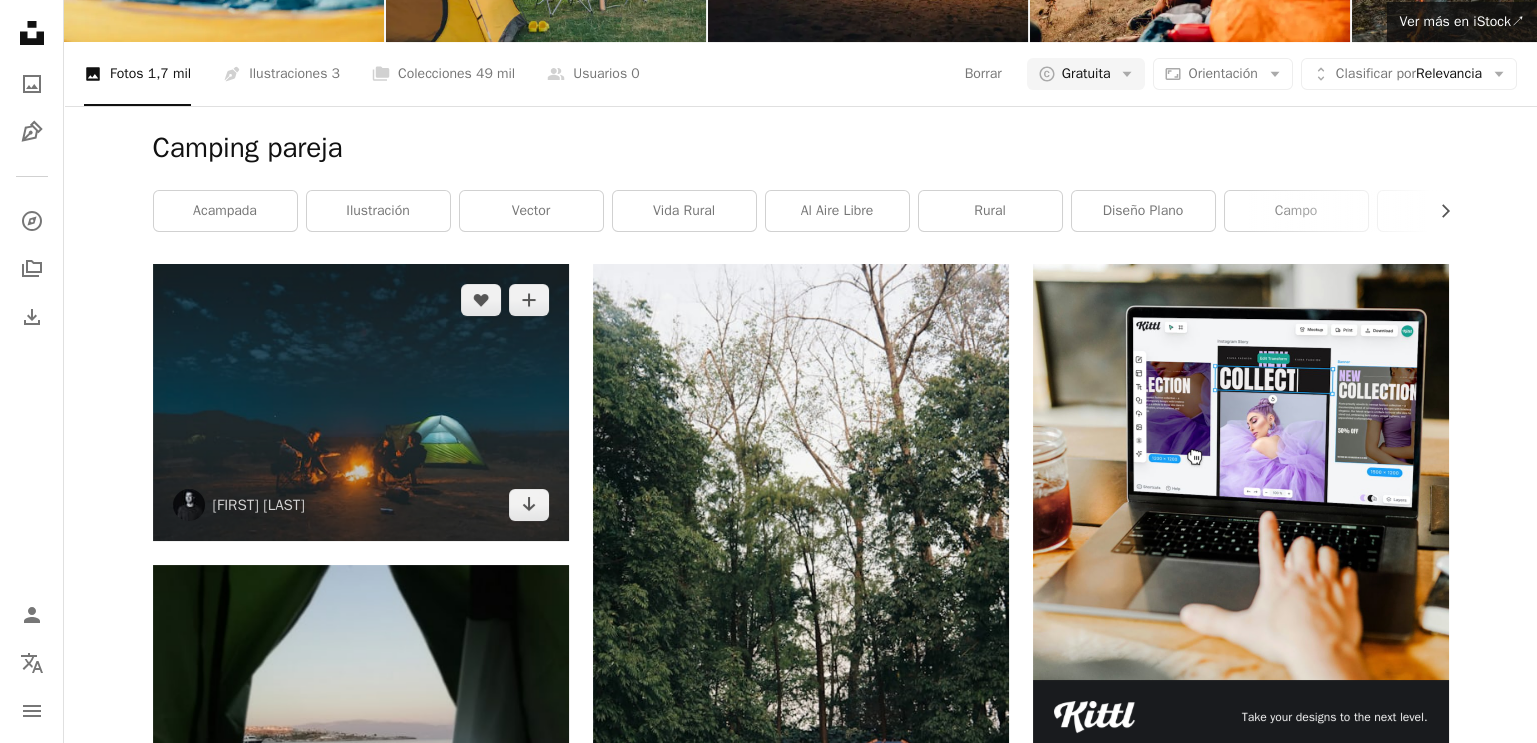 click at bounding box center [361, 402] 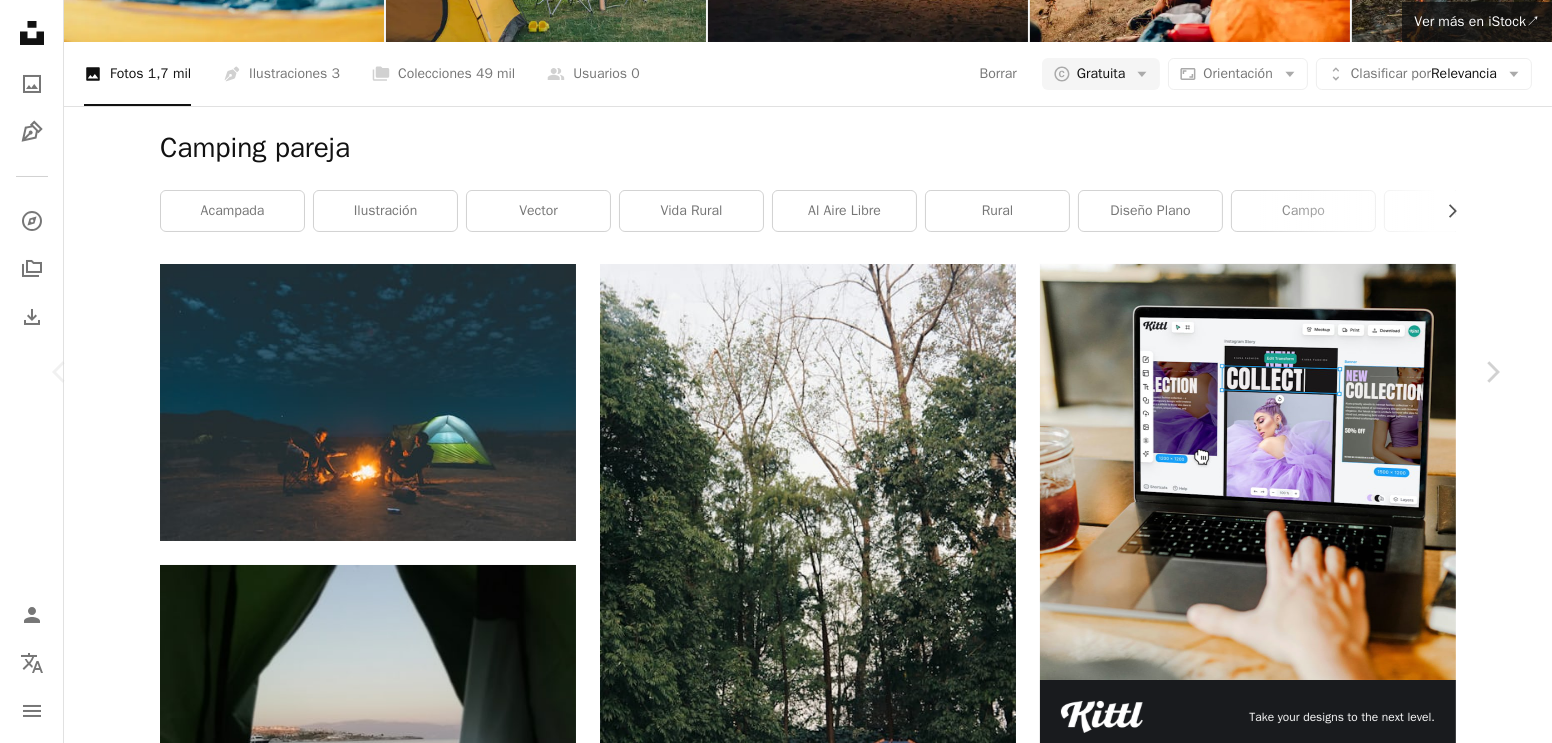 click on "Descargar gratis" at bounding box center (1300, 21642) 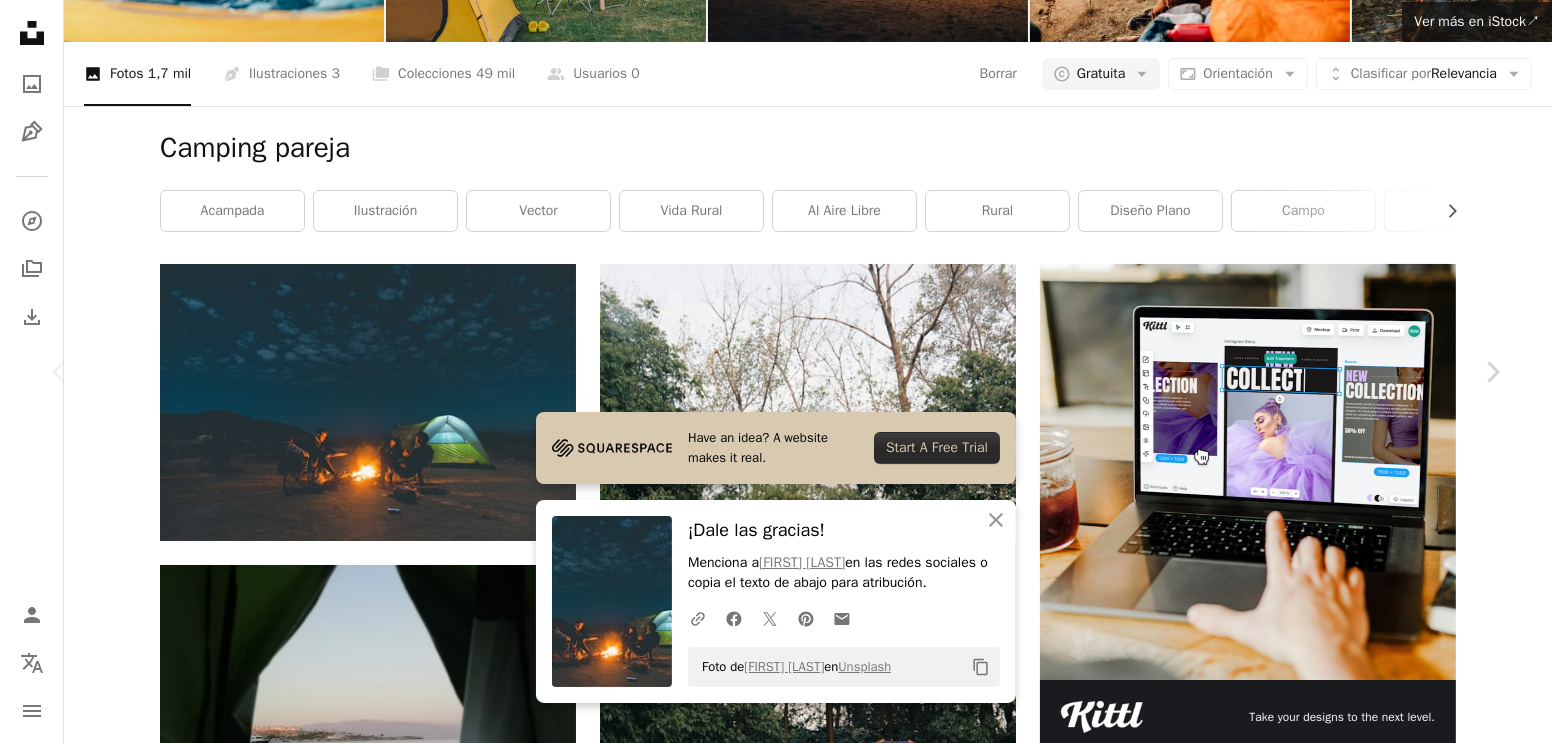 click on "An X shape Chevron left Chevron right Have an idea? A website makes it real. Start A Free Trial An X shape Cerrar ¡Dale las gracias! Menciona a [PERSON] en las redes sociales o copia el texto de abajo para atribución. A URL sharing icon (chains) Facebook icon X (formerly Twitter) icon Pinterest icon An envelope Foto de [PERSON] en Unsplash Copy content [PERSON] [PERSON] A heart A plus sign Descargar gratis Chevron down Zoom in Visualizaciones 844.956 Descargas 6399 A forward-right arrow Compartir Info icon Información More Actions A map marker Big Bend National Park, TX, USA Calendar outlined Publicado el 4 de enero de 2021 Camera Canon, EOS R5 Safety Uso gratuito bajo la Licencia Unsplash acampada tienda Fogata Parque Nacional Big Bend Humano Fuego Estados Unidos Texas llama hoguera Imágenes gratuitas Explora imágenes premium relacionadas en iStock | Ahorra un 20 % con el código UNSPLASH20 Ver más en iStock ↗ Imágenes relacionadas A heart A plus sign A heart" at bounding box center (776, 21966) 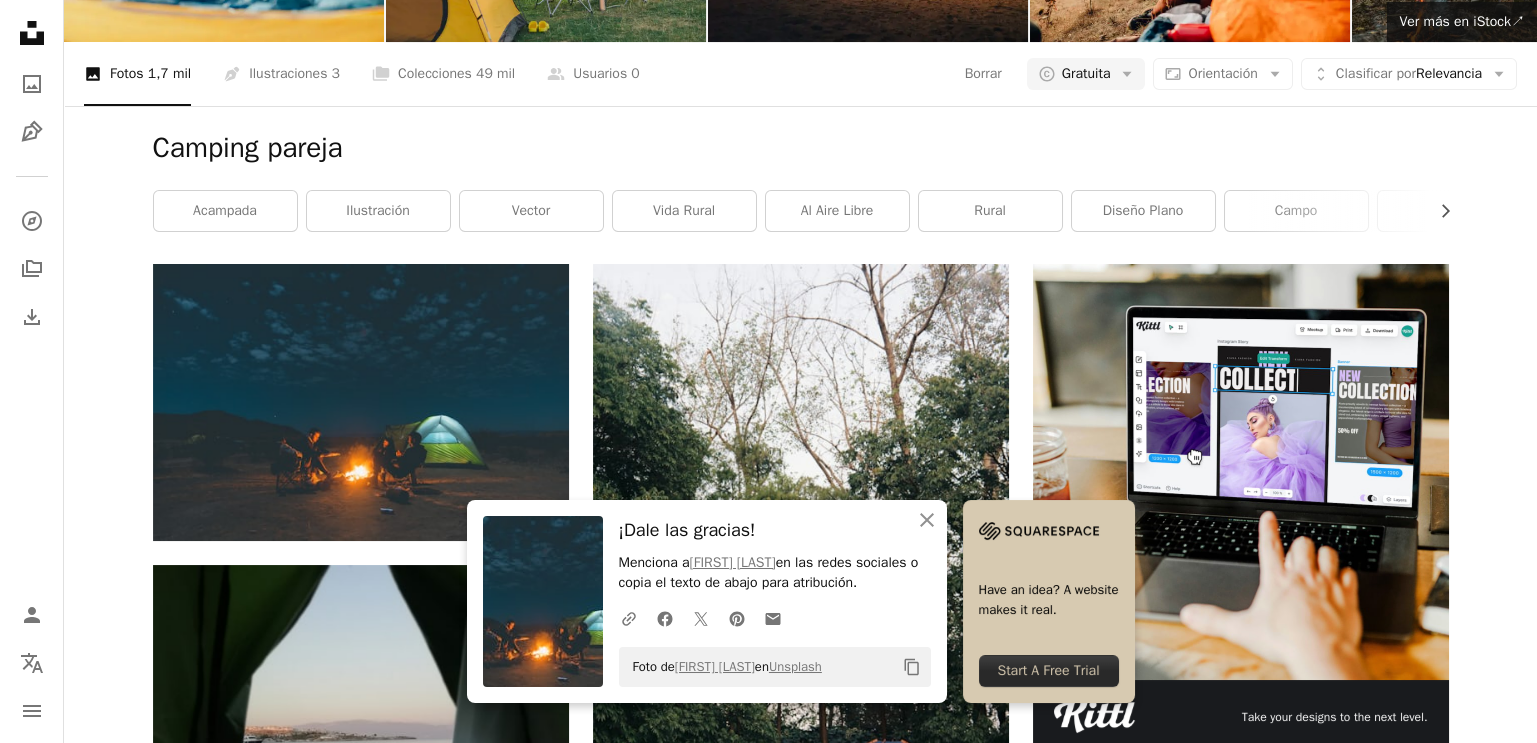 scroll, scrollTop: 0, scrollLeft: 0, axis: both 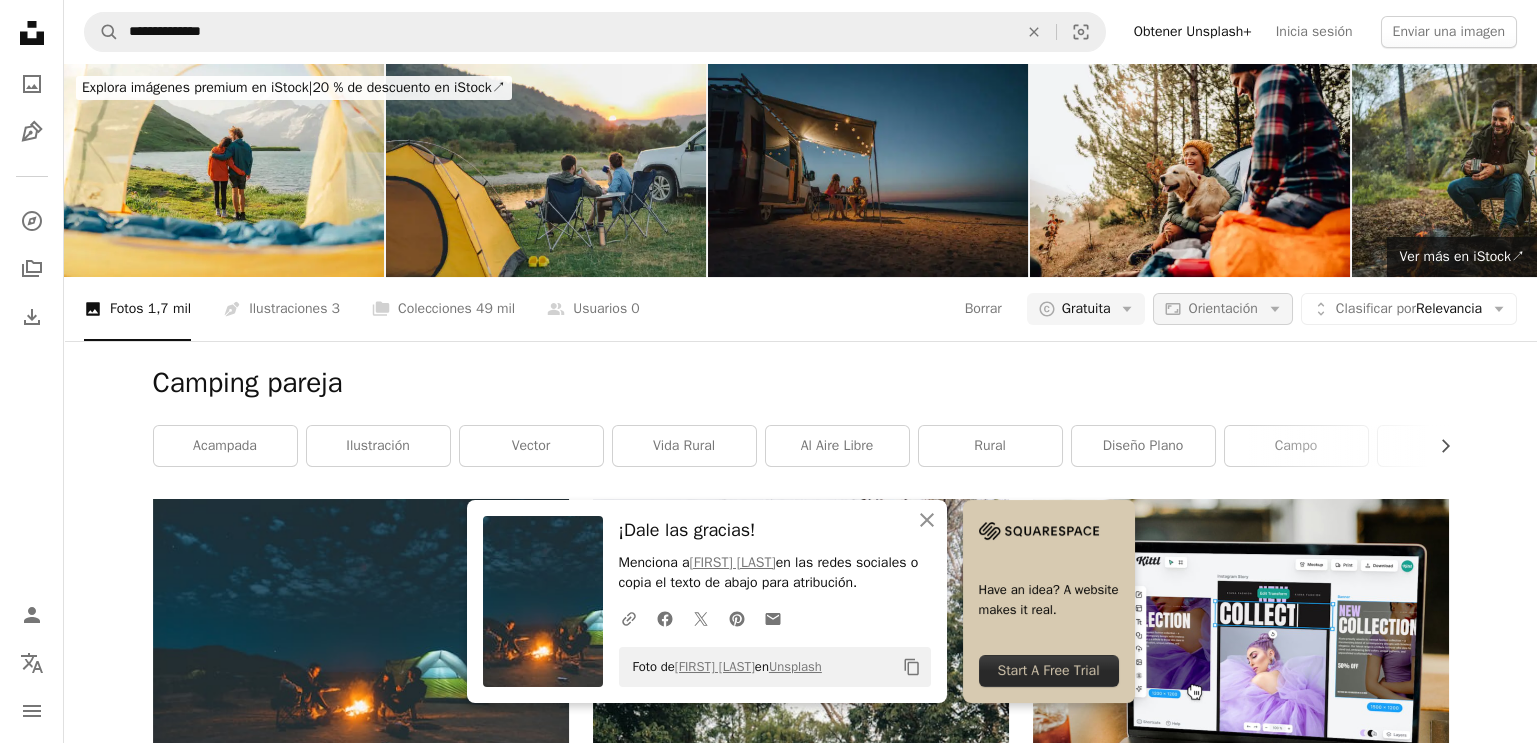click on "Orientación" at bounding box center [1222, 308] 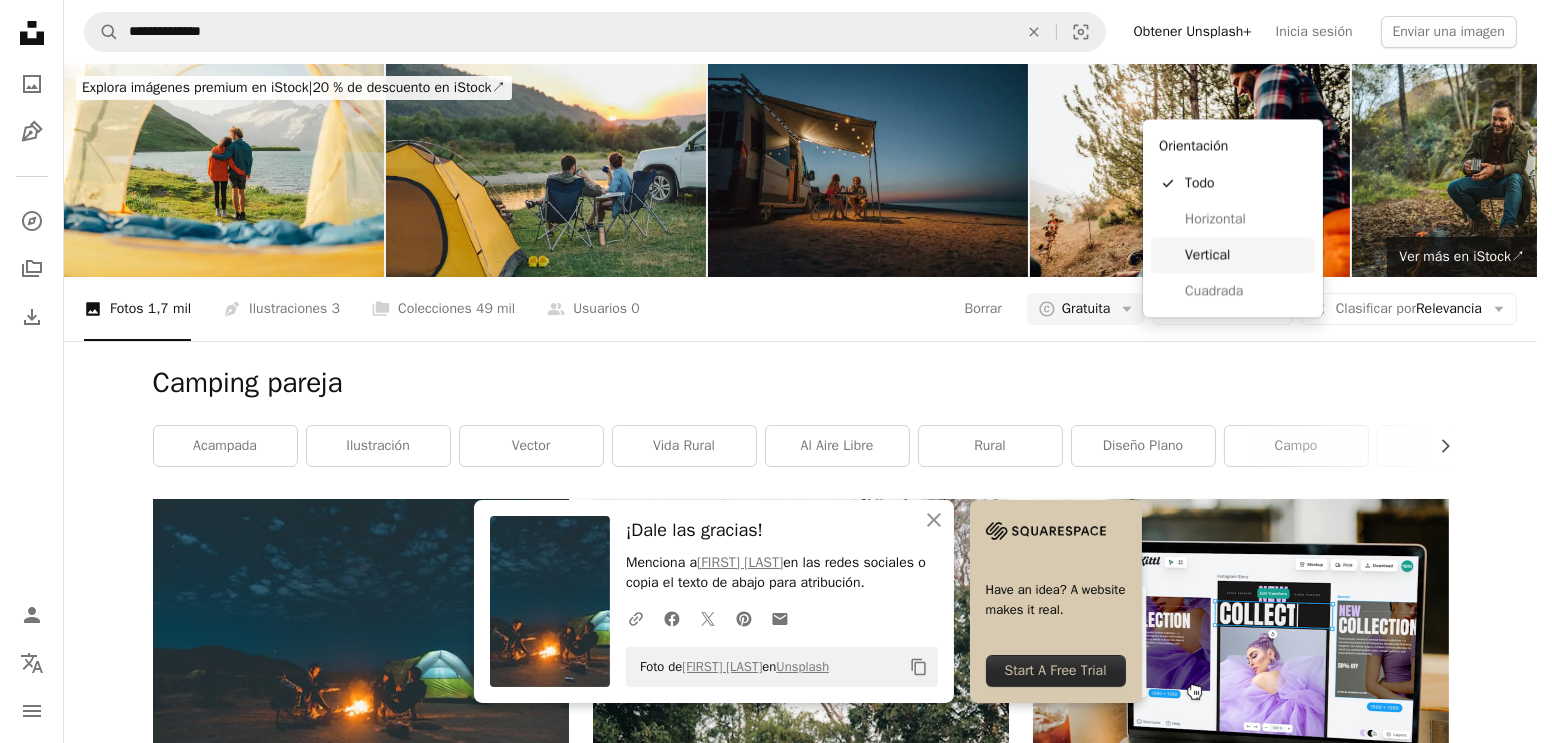 click on "Vertical" at bounding box center (1233, 255) 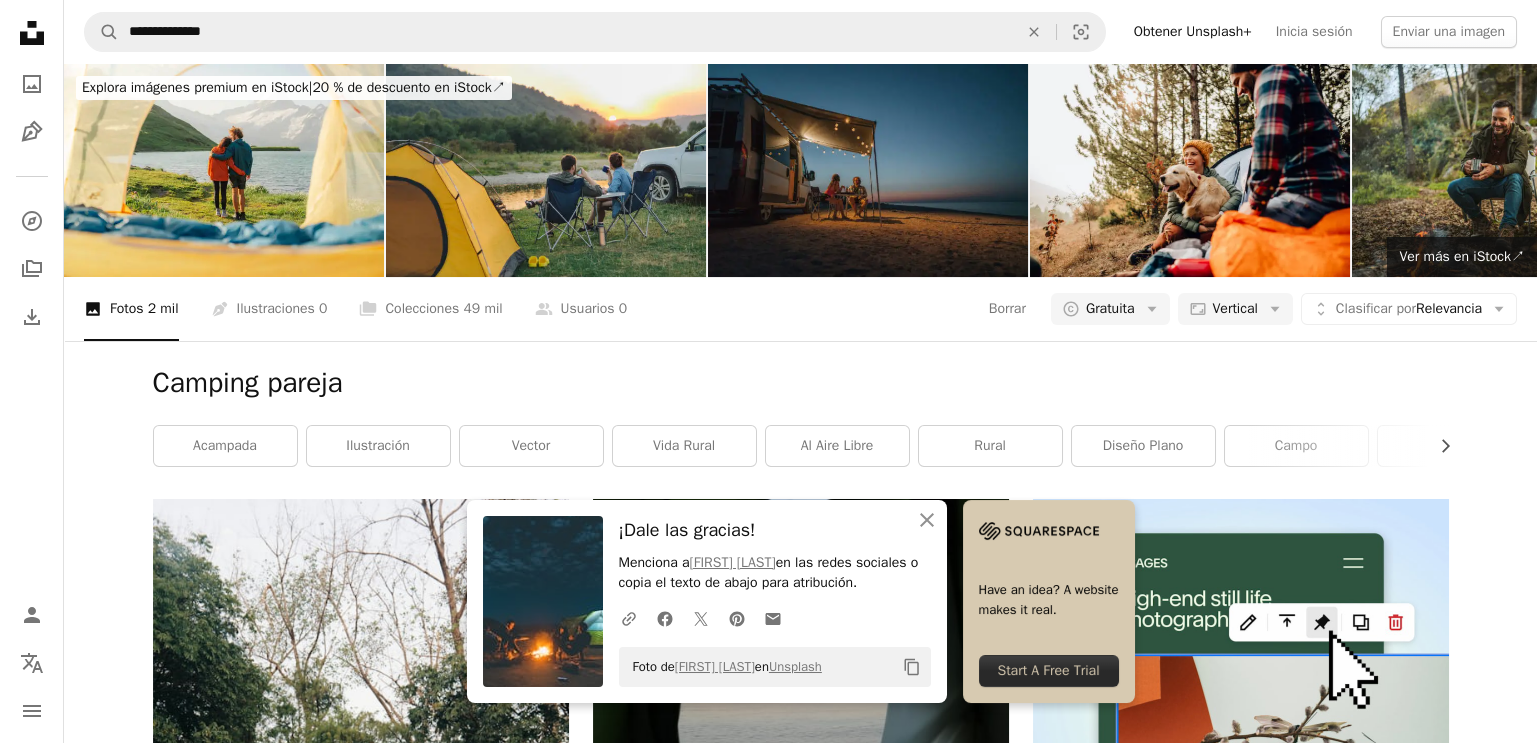 click on "Camping pareja" at bounding box center (801, 383) 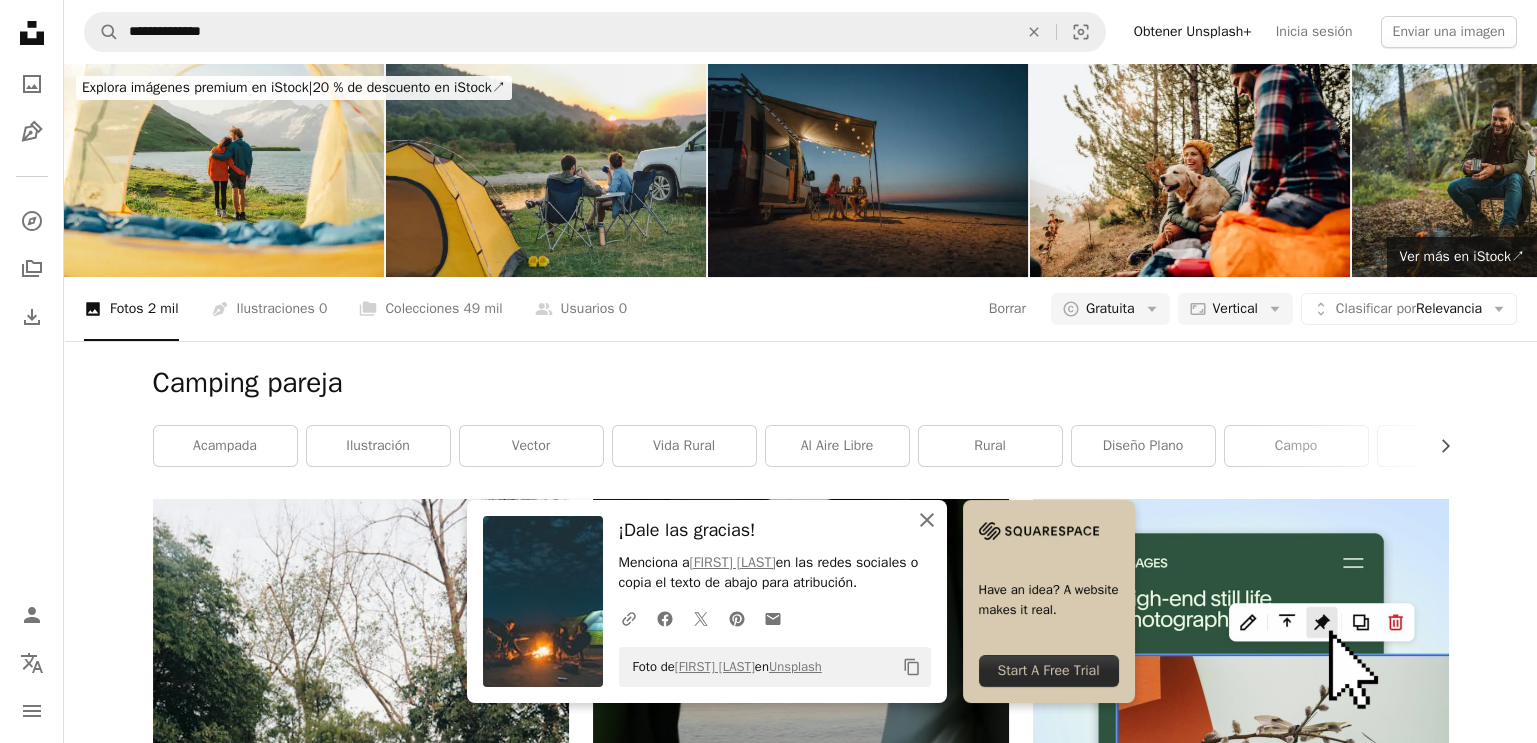 click on "An X shape" at bounding box center (927, 520) 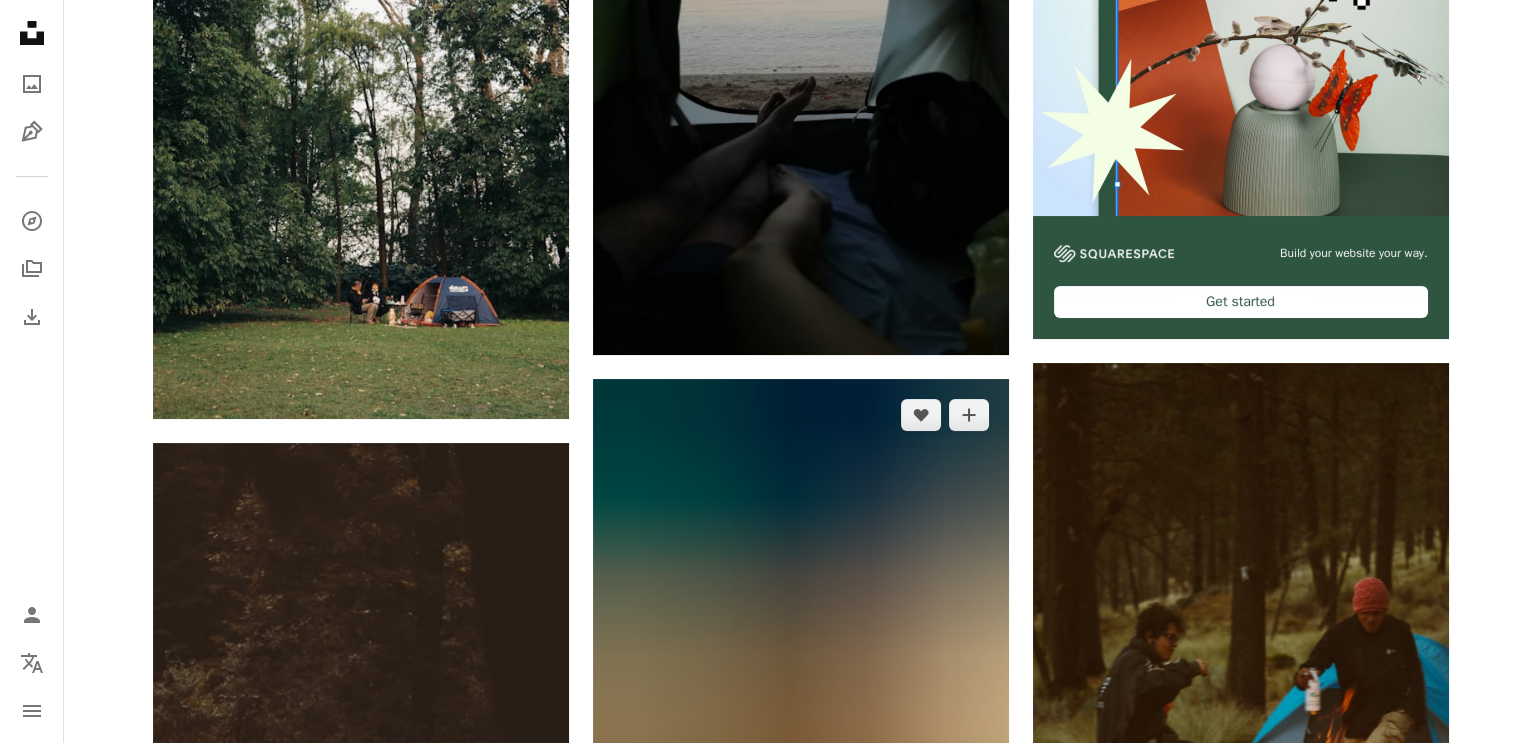 scroll, scrollTop: 799, scrollLeft: 0, axis: vertical 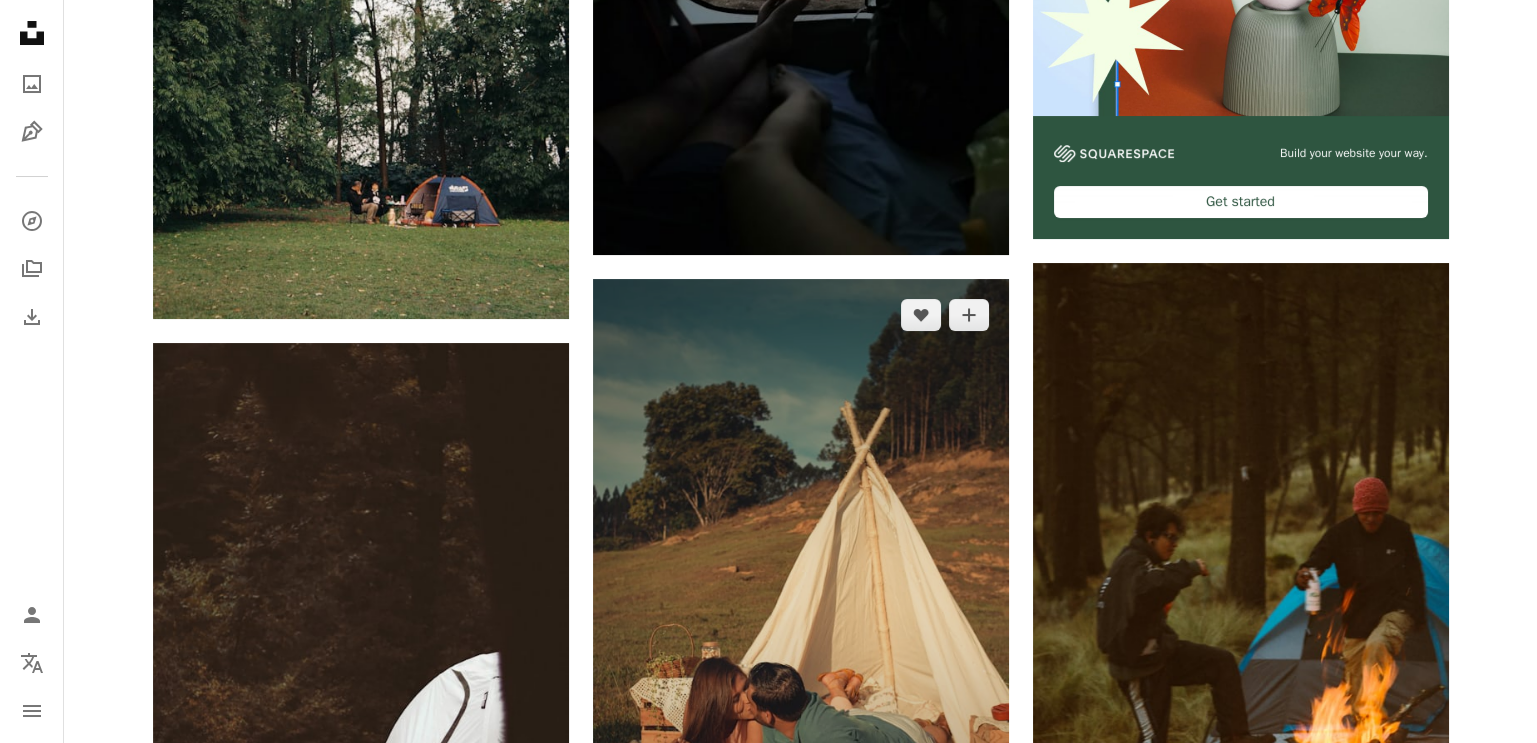 click at bounding box center (801, 591) 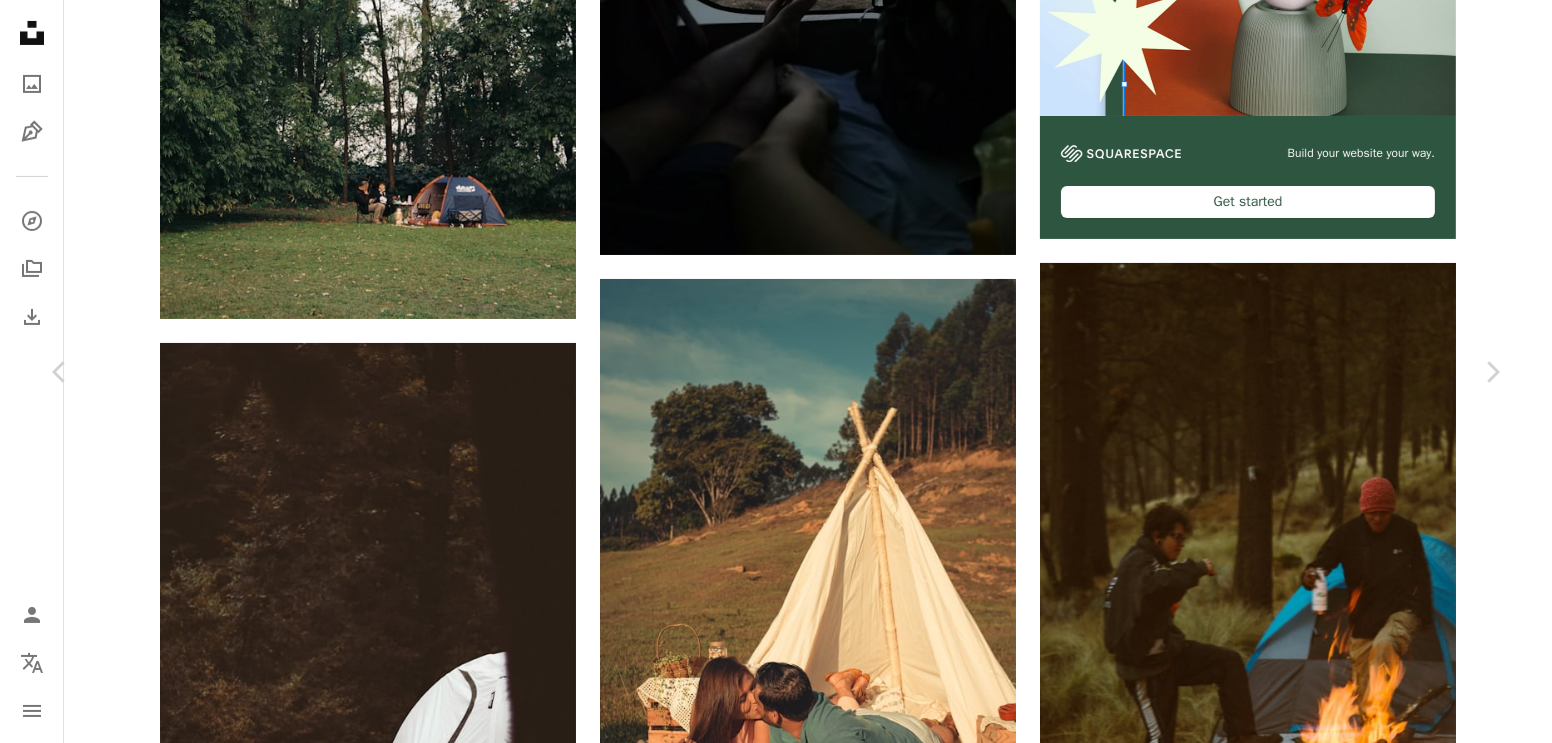 click on "Descargar gratis" at bounding box center (1300, 4623) 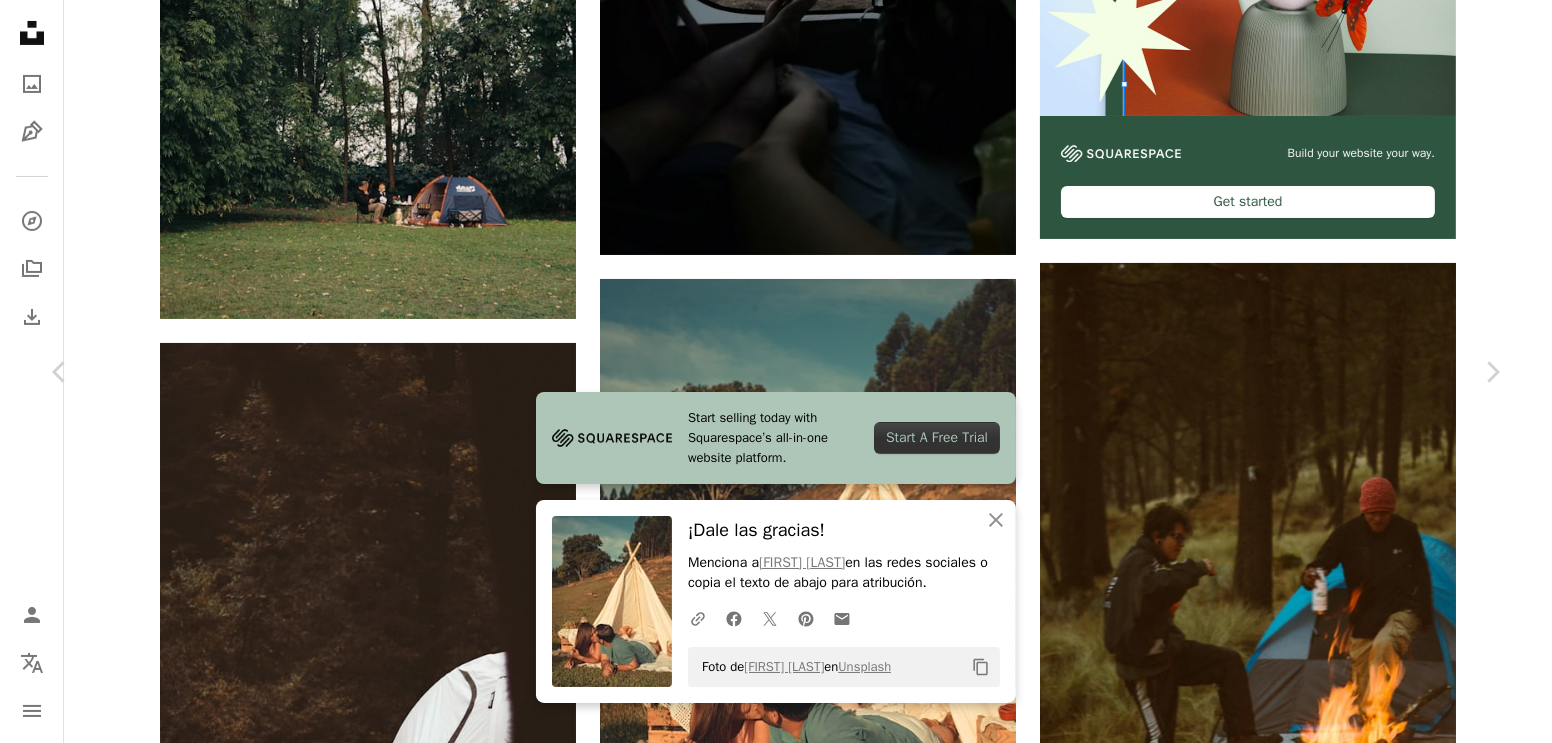 click on "An X shape Chevron left Chevron right Start selling today with Squarespace’s all-in-one website platform. Start A Free Trial An X shape Cerrar ¡Dale las gracias! Menciona a  [FIRST] [LAST]  en las redes sociales o copia el texto de abajo para atribución. A URL sharing icon (chains) Facebook icon X (formerly Twitter) icon Pinterest icon An envelope Foto de  [FIRST] [LAST]  en  Unsplash
Copy content [FIRST] [LAST] Disponible para contratación A checkmark inside of a circle A heart A plus sign Descargar gratis Chevron down Zoom in Visualizaciones 255.020 Descargas 1286 A forward-right arrow Compartir Info icon Información More Actions Calendar outlined Publicado el  23 de mayo de 2021 Camera Canon, EOS 6D Safety Uso gratuito bajo la  Licencia Unsplash pareja pareja enamorada pareja besándose Día de San Valentín Boho bohemio Boda boho víveres Humano planta acampada vacaciones marrón comida salir con alguien tienda actividades de ocio tienda de montaña Imágenes gratuitas  |" at bounding box center (776, 4947) 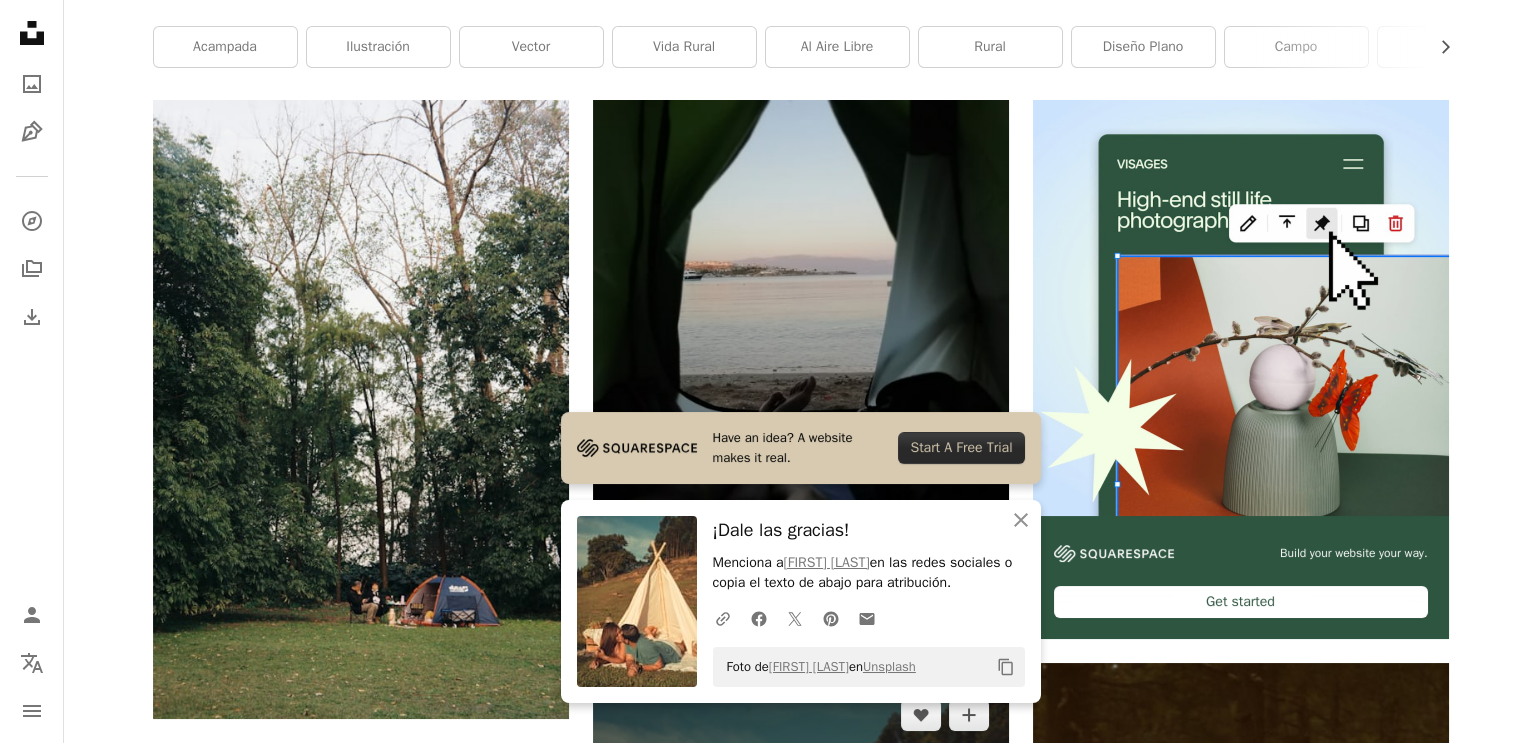 scroll, scrollTop: 0, scrollLeft: 0, axis: both 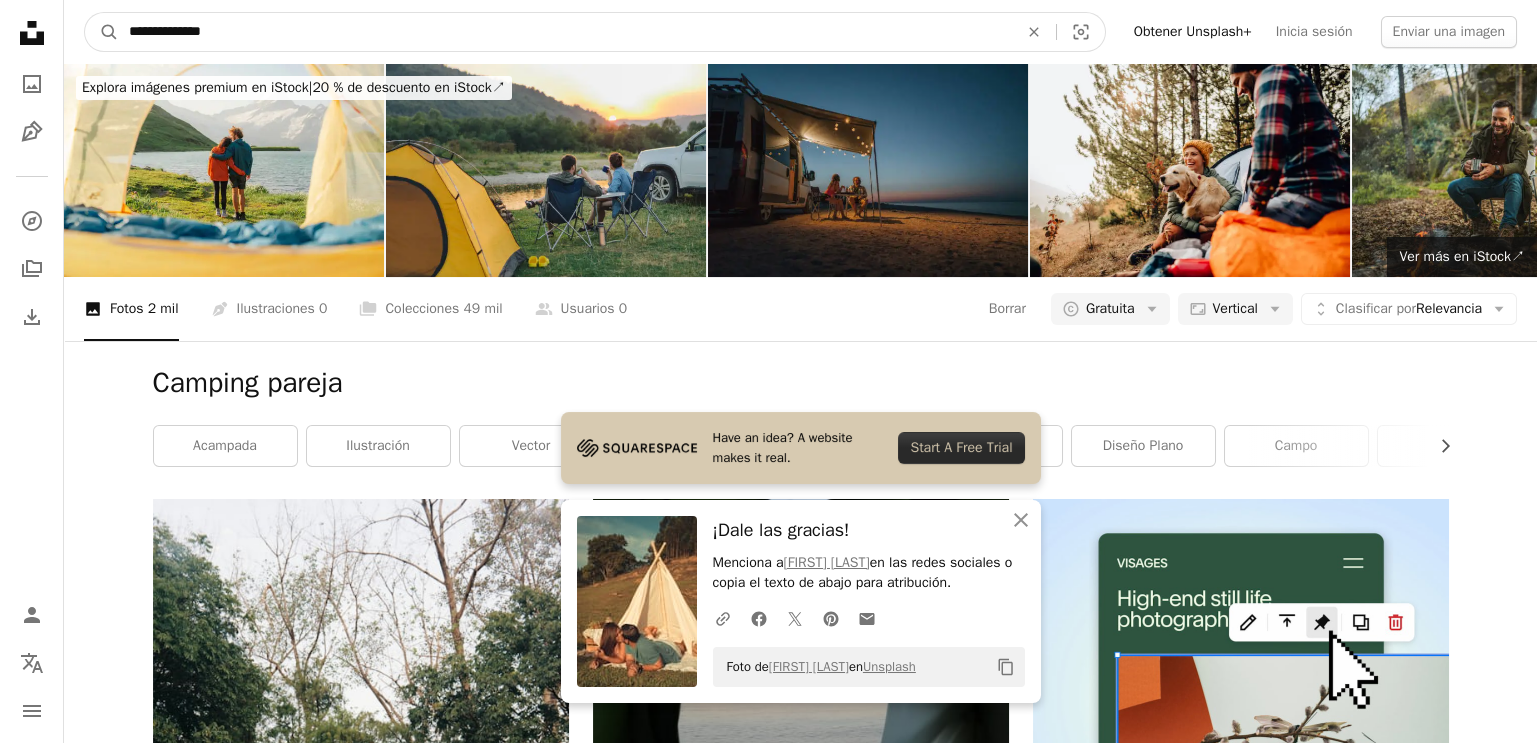 click on "**********" at bounding box center [565, 32] 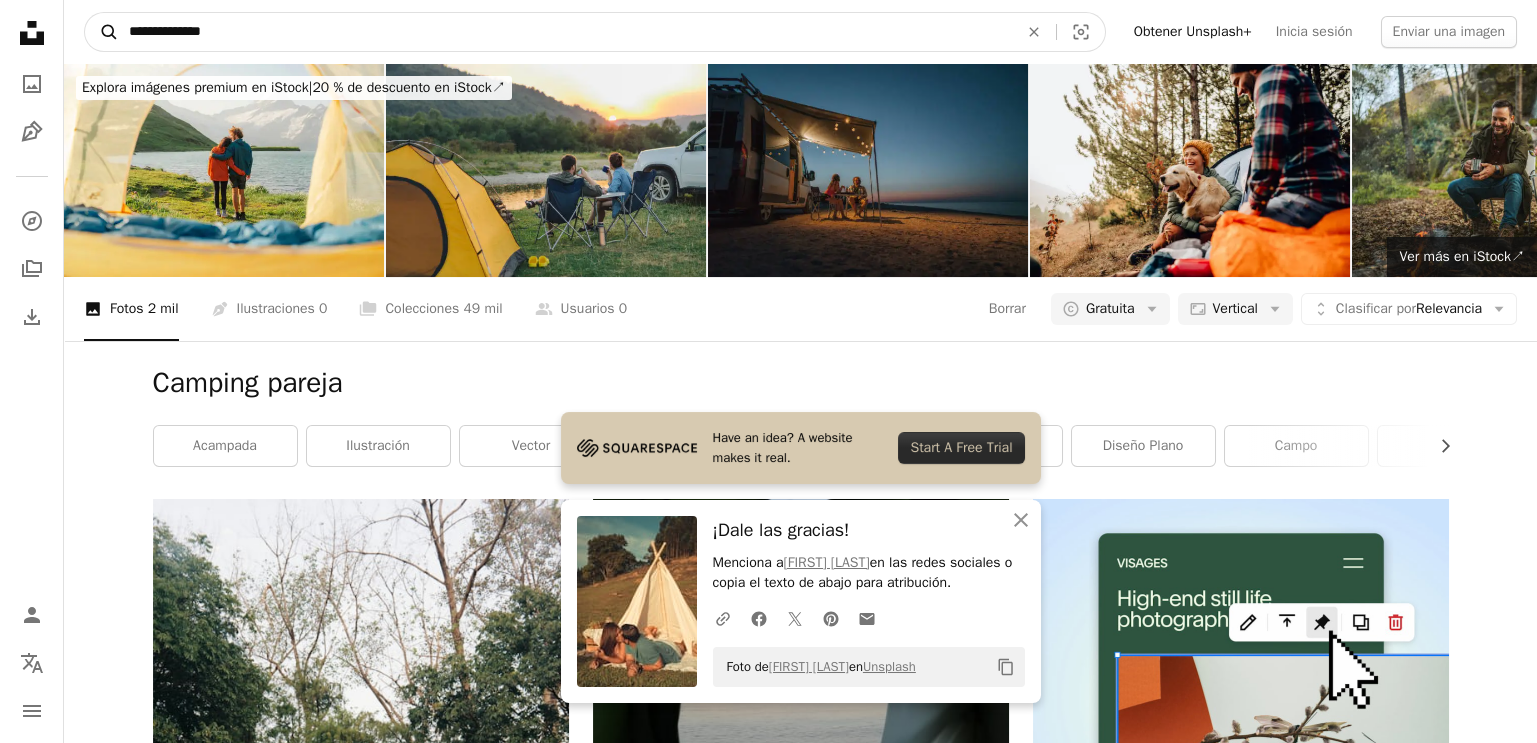 drag, startPoint x: 182, startPoint y: 37, endPoint x: 114, endPoint y: 25, distance: 69.050705 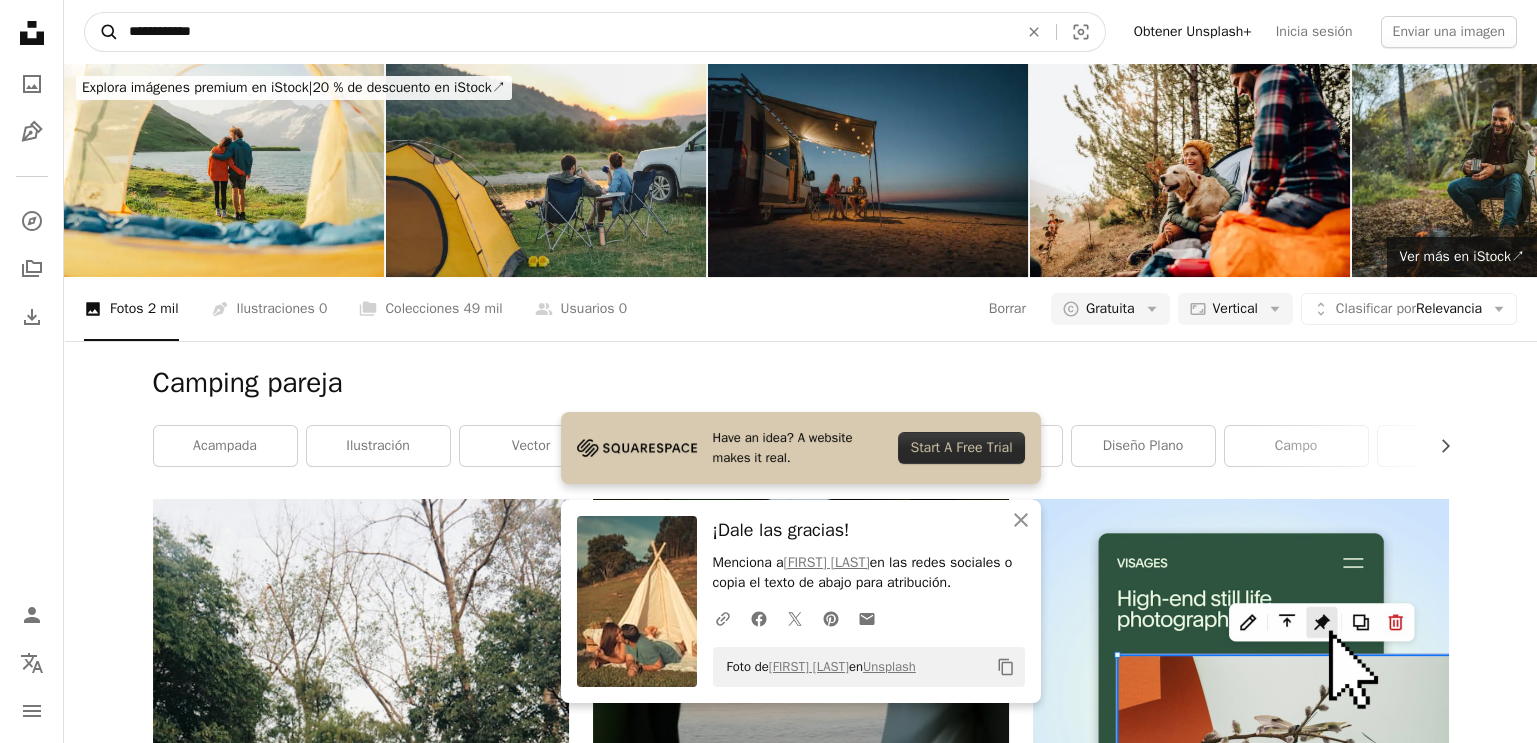 type on "**********" 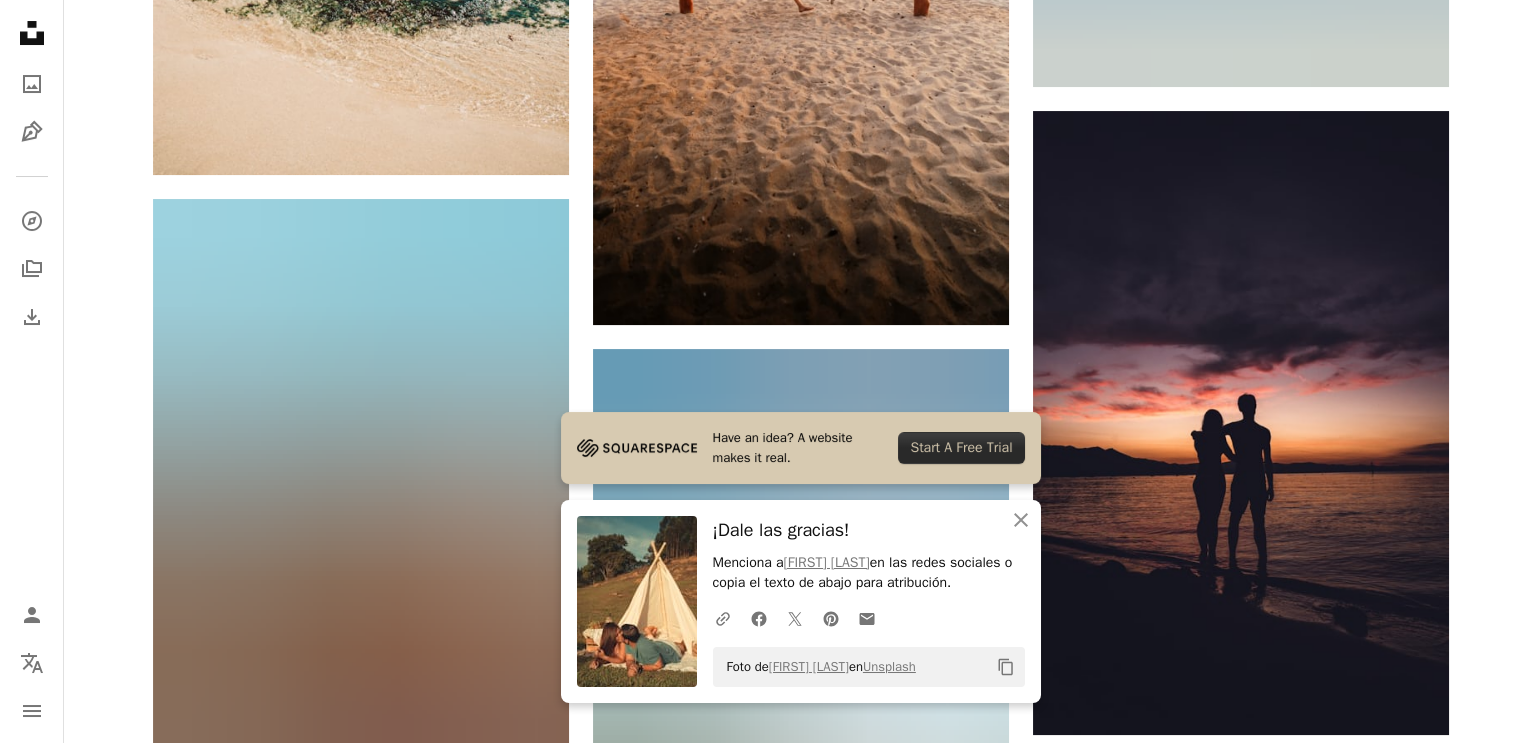 scroll, scrollTop: 1799, scrollLeft: 0, axis: vertical 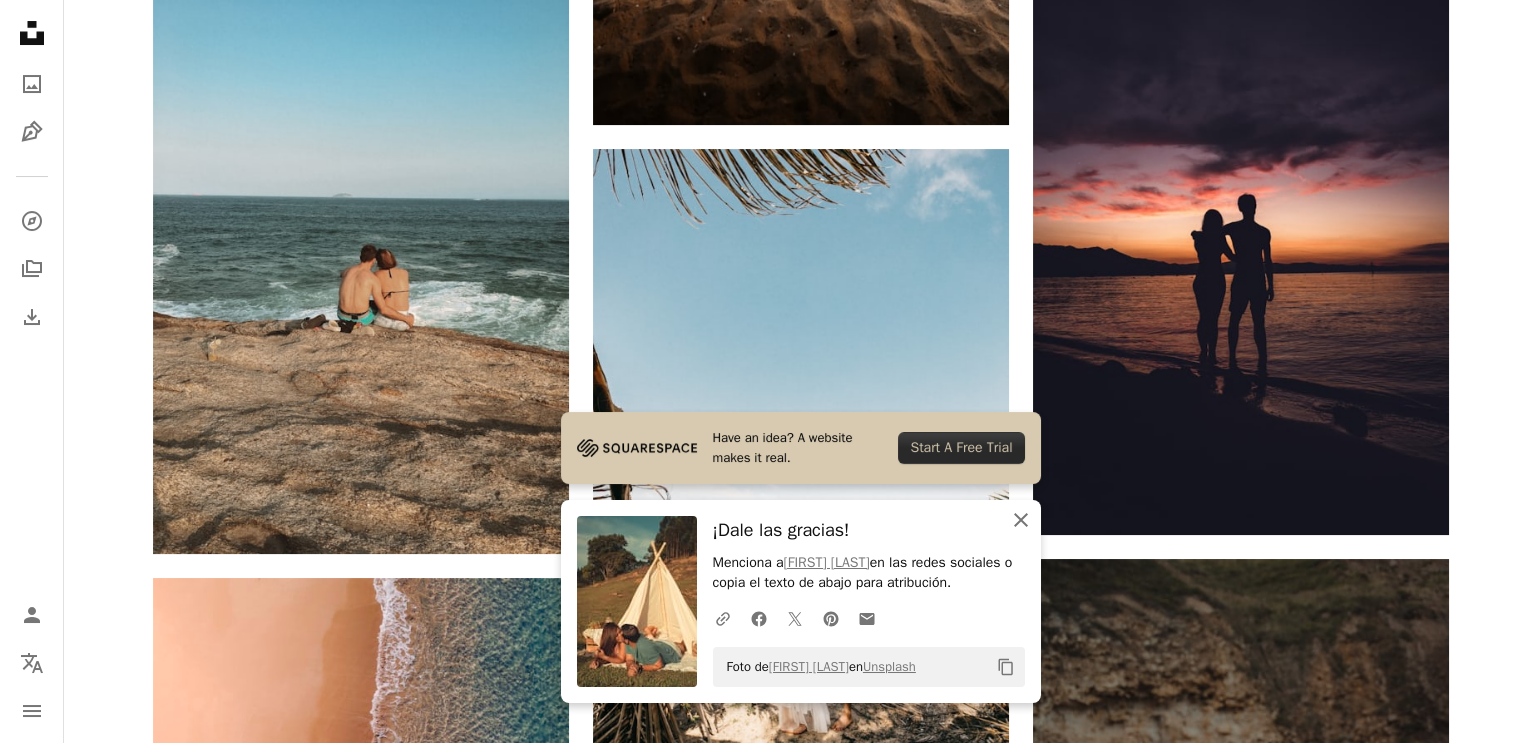 click at bounding box center (1021, 520) 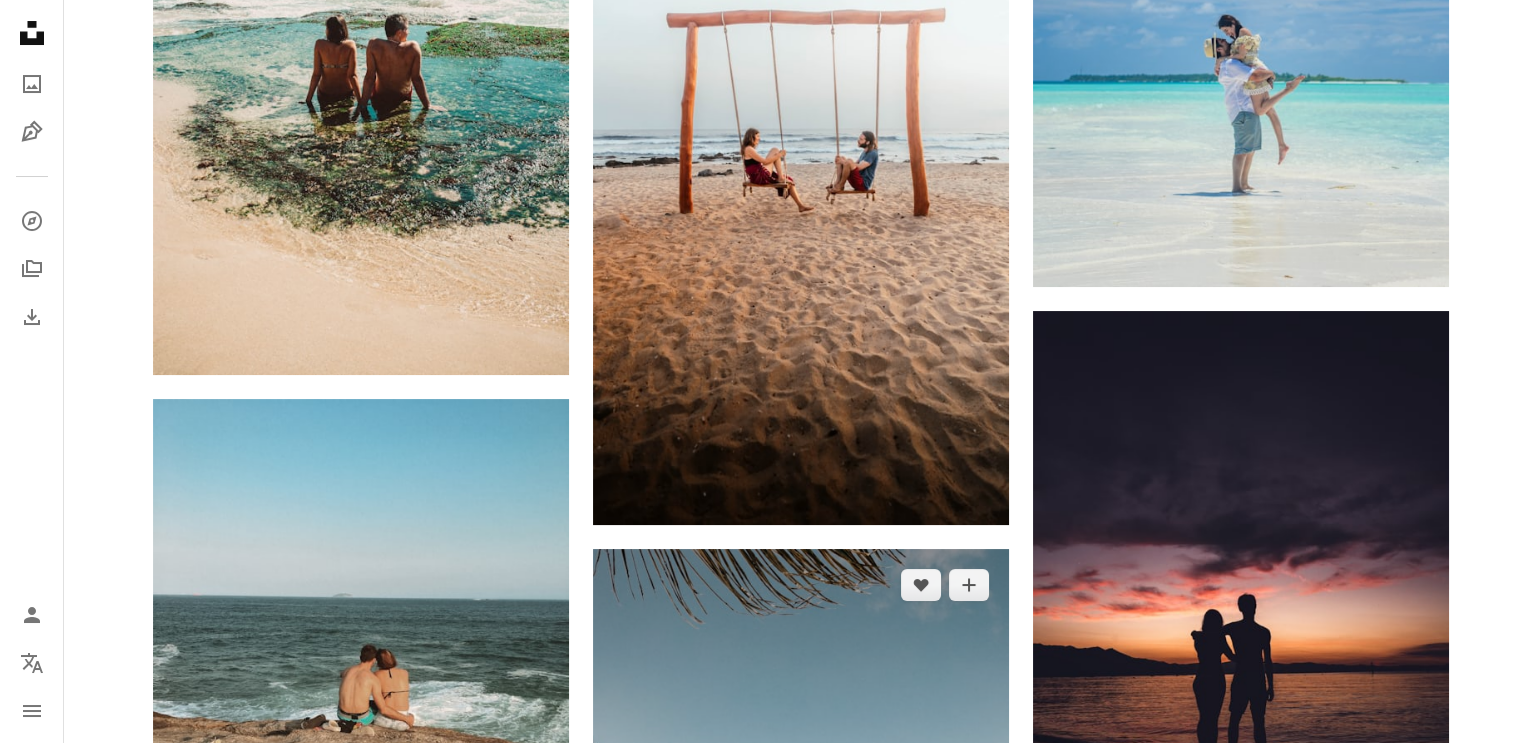 scroll, scrollTop: 1199, scrollLeft: 0, axis: vertical 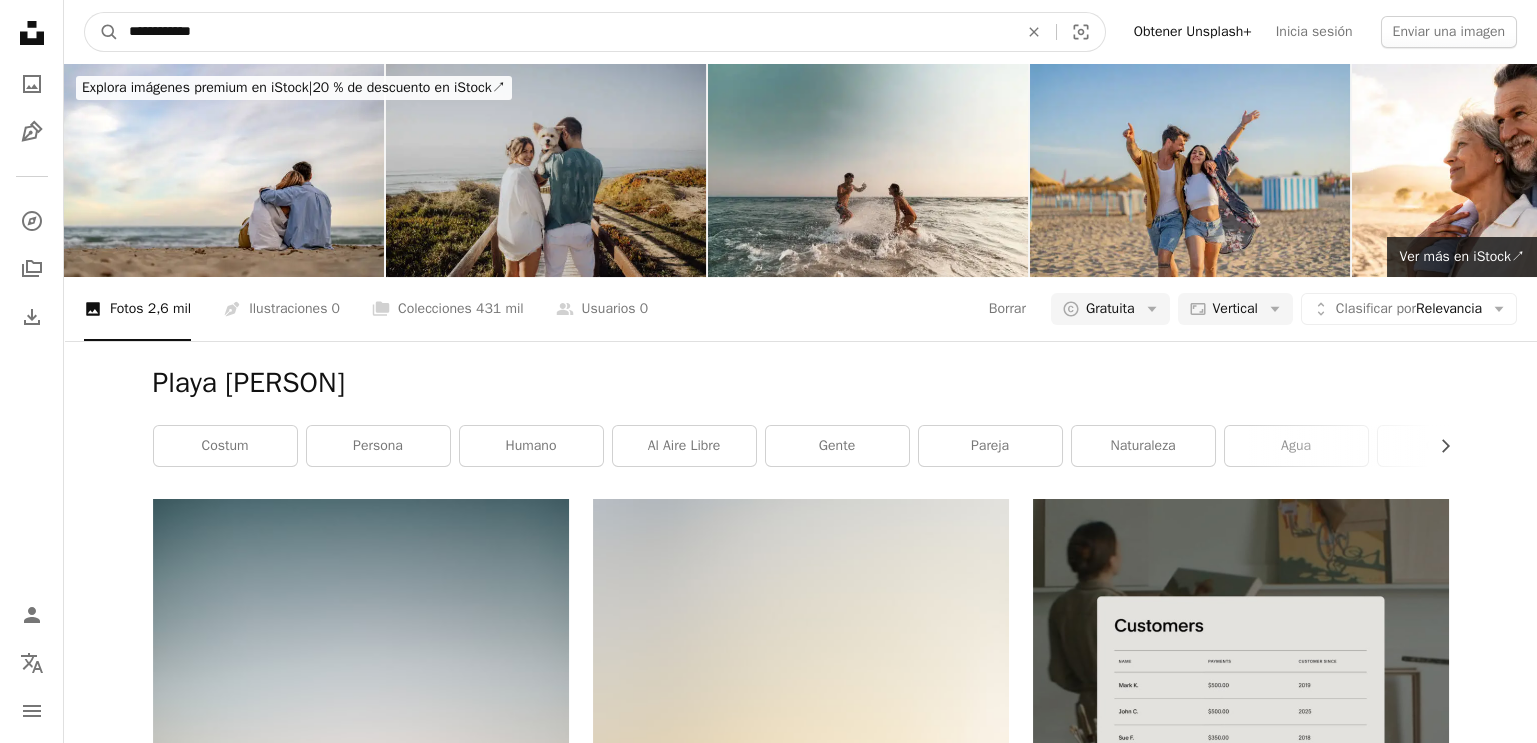 click on "**********" at bounding box center [565, 32] 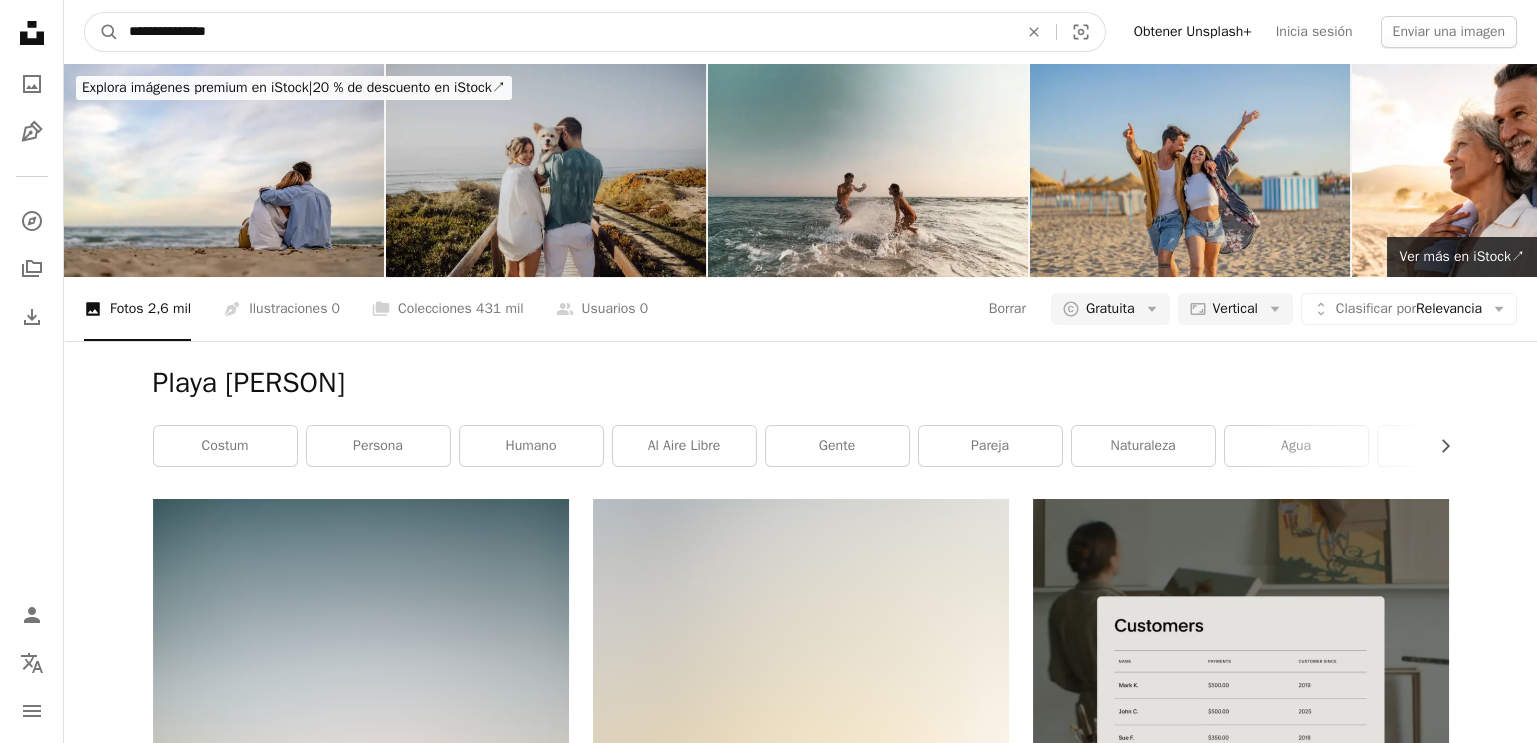 type on "**********" 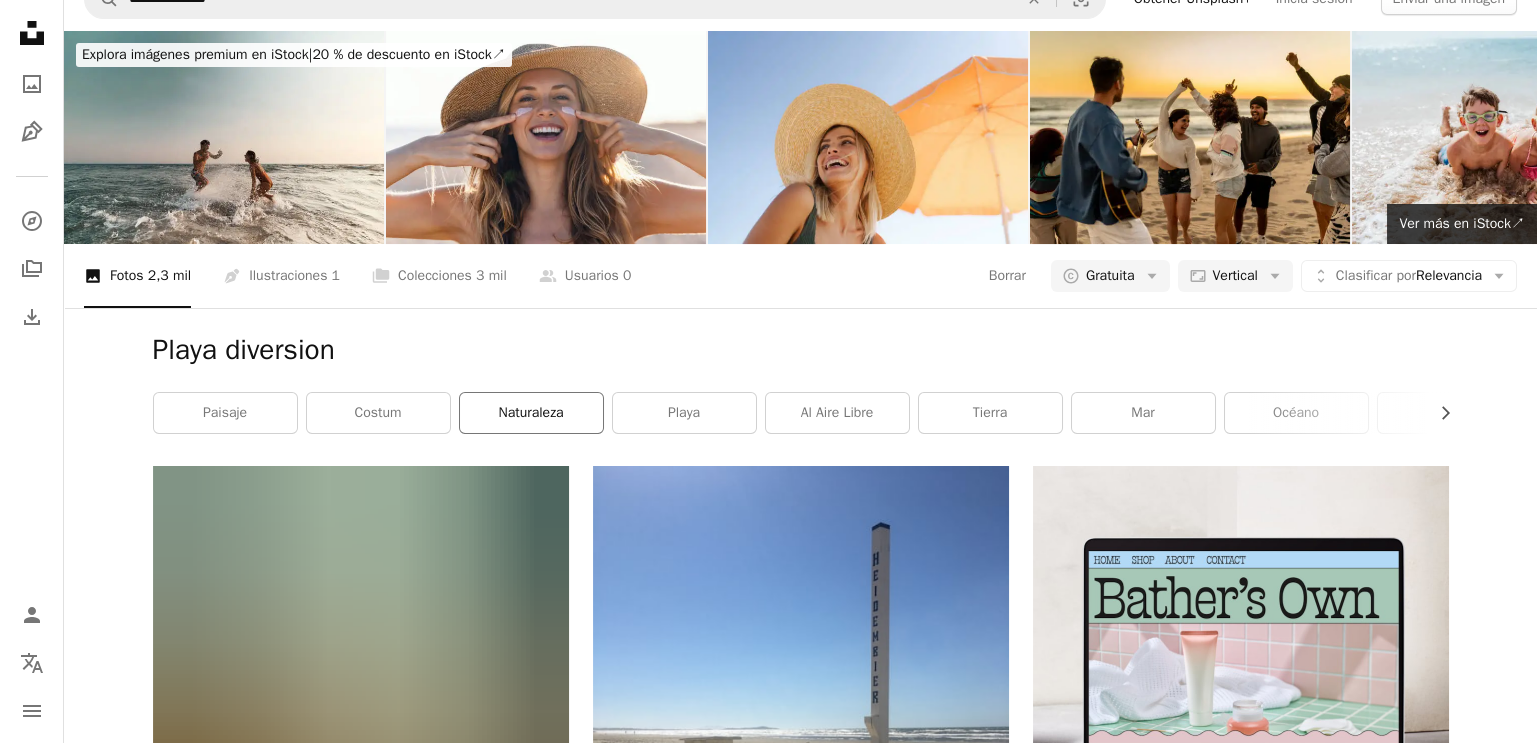 scroll, scrollTop: 0, scrollLeft: 0, axis: both 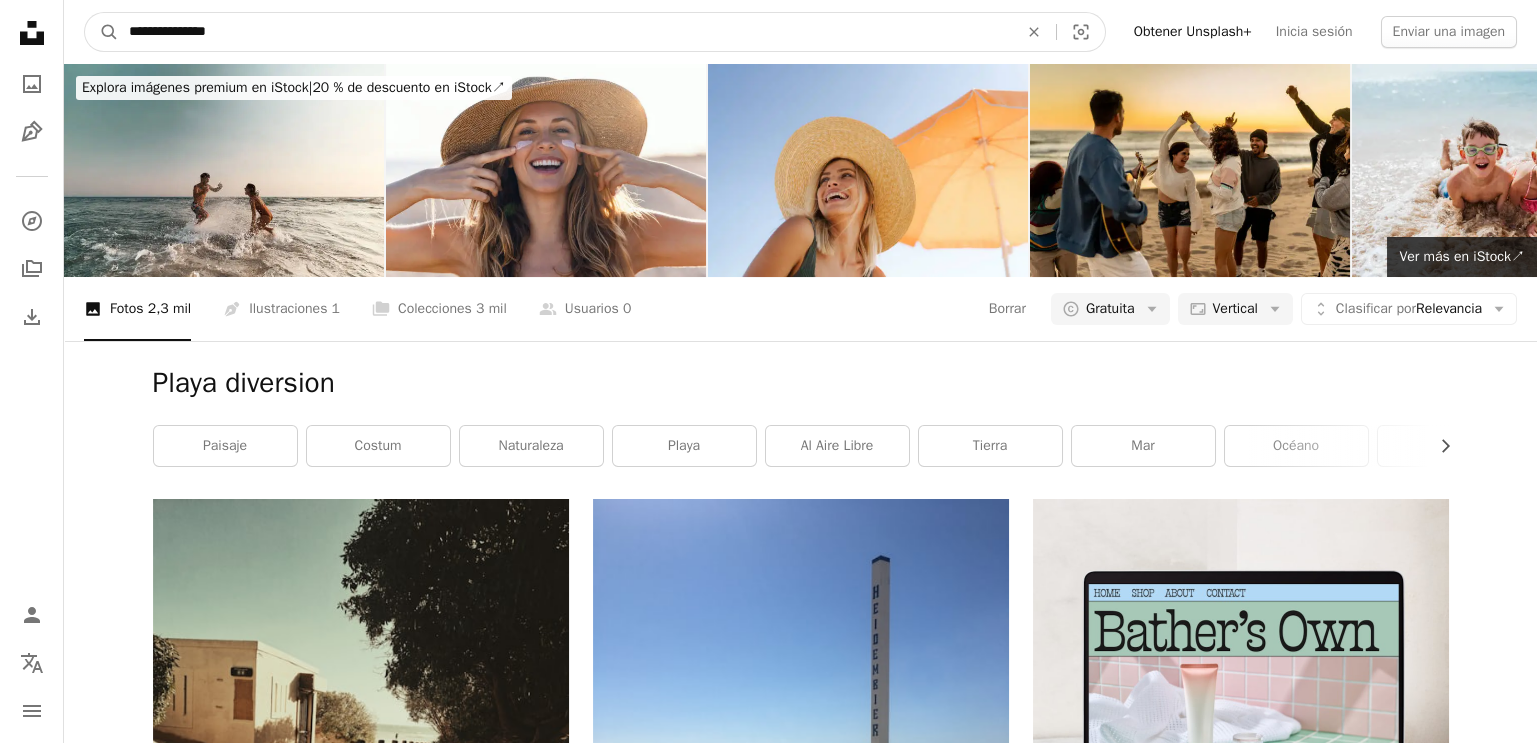 click on "**********" at bounding box center (565, 32) 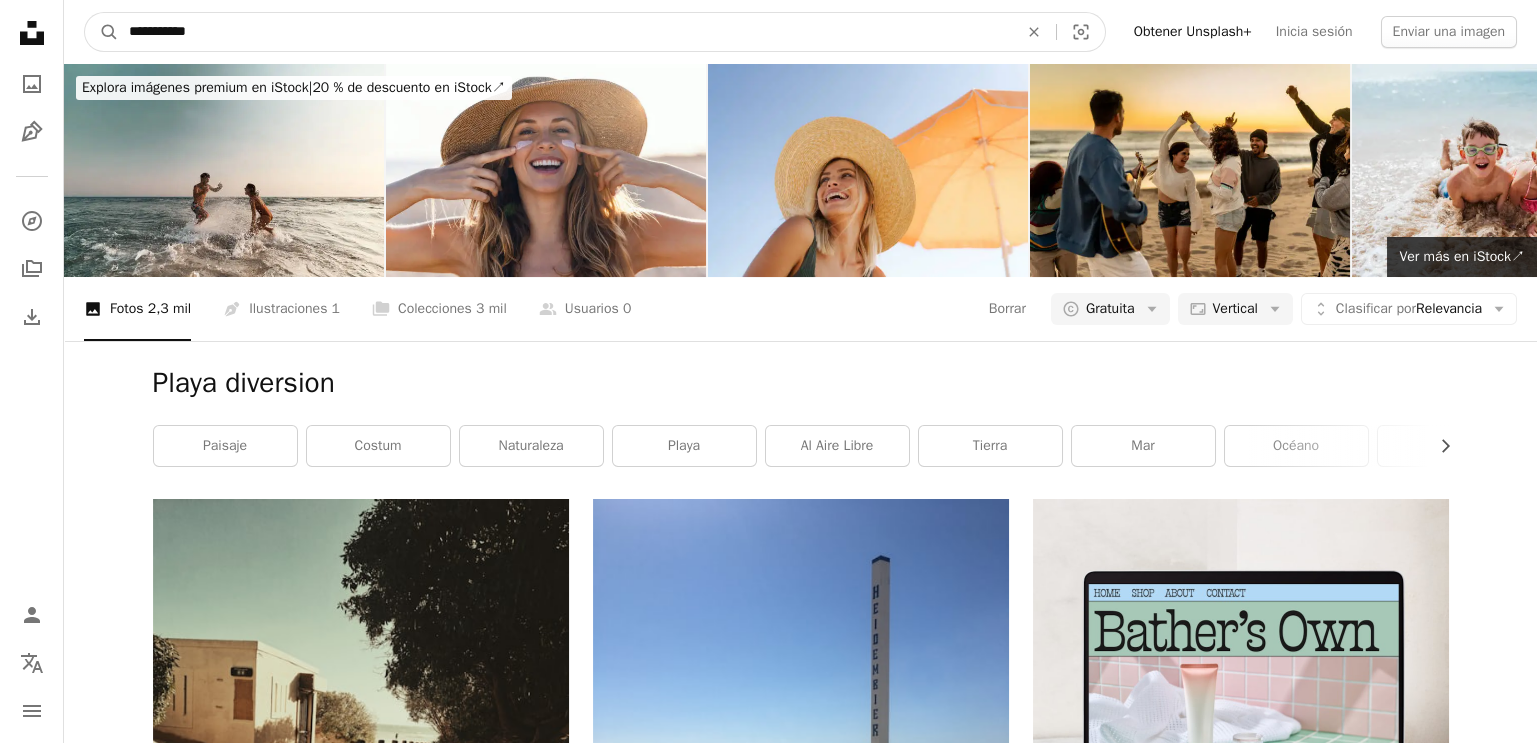 type on "**********" 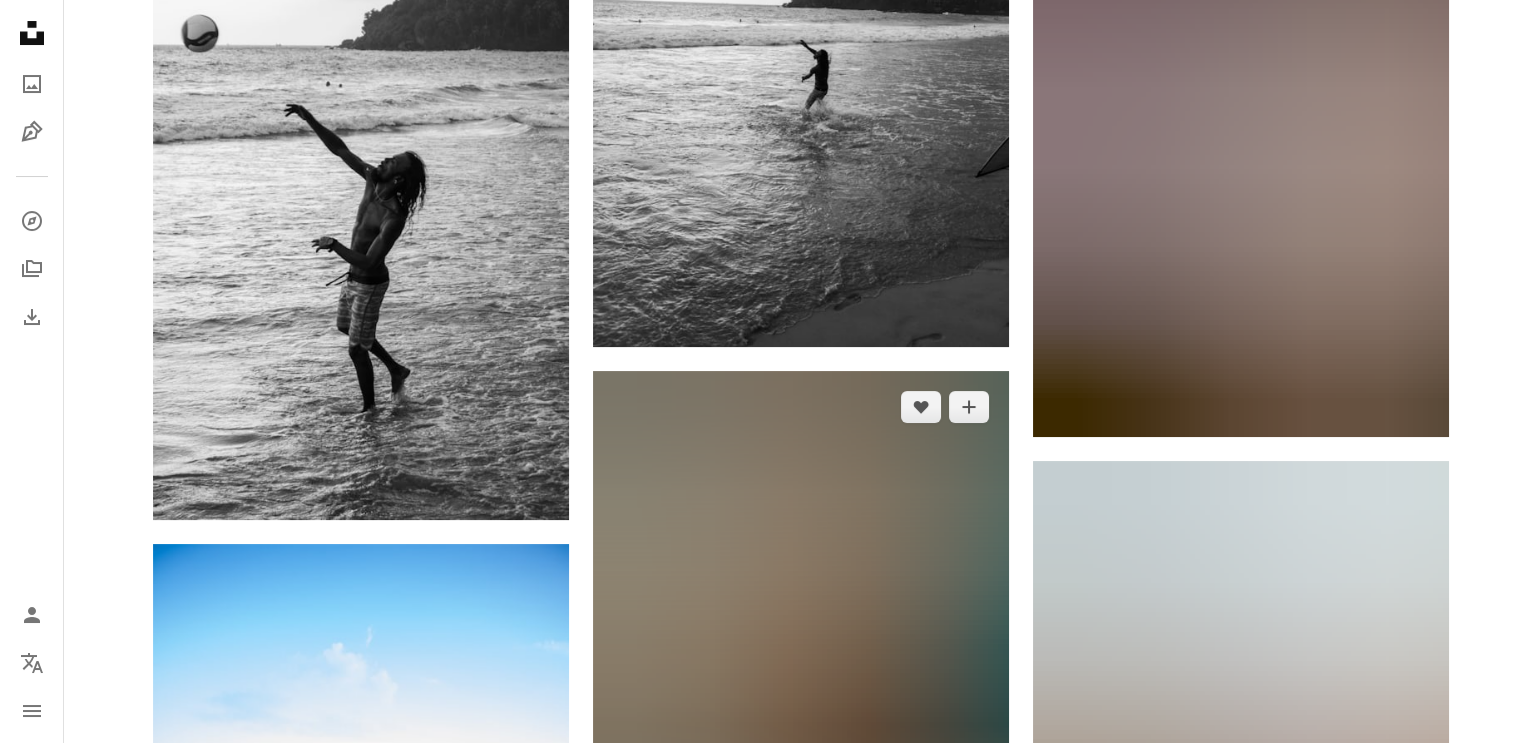 scroll, scrollTop: 2199, scrollLeft: 0, axis: vertical 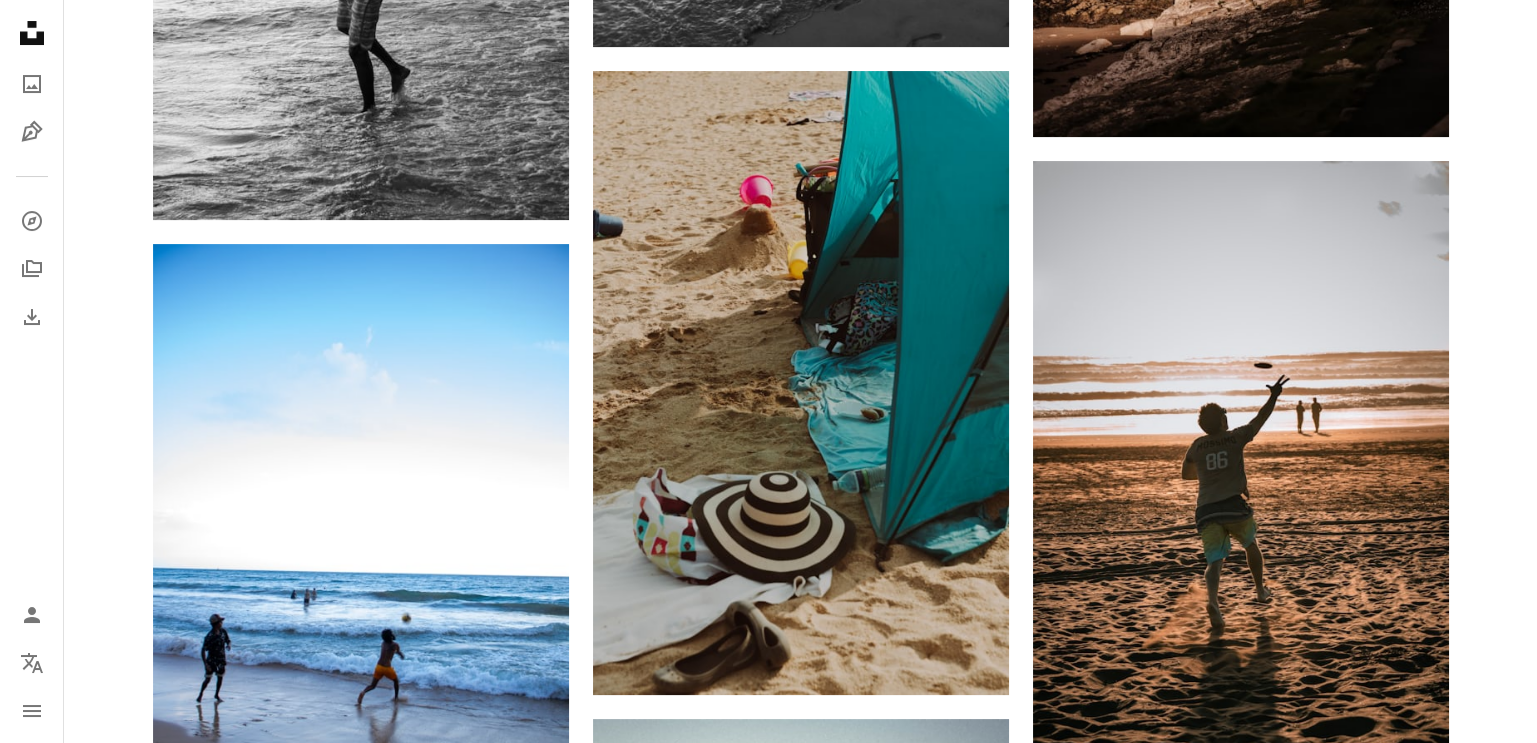 click at bounding box center [1241, 1122] 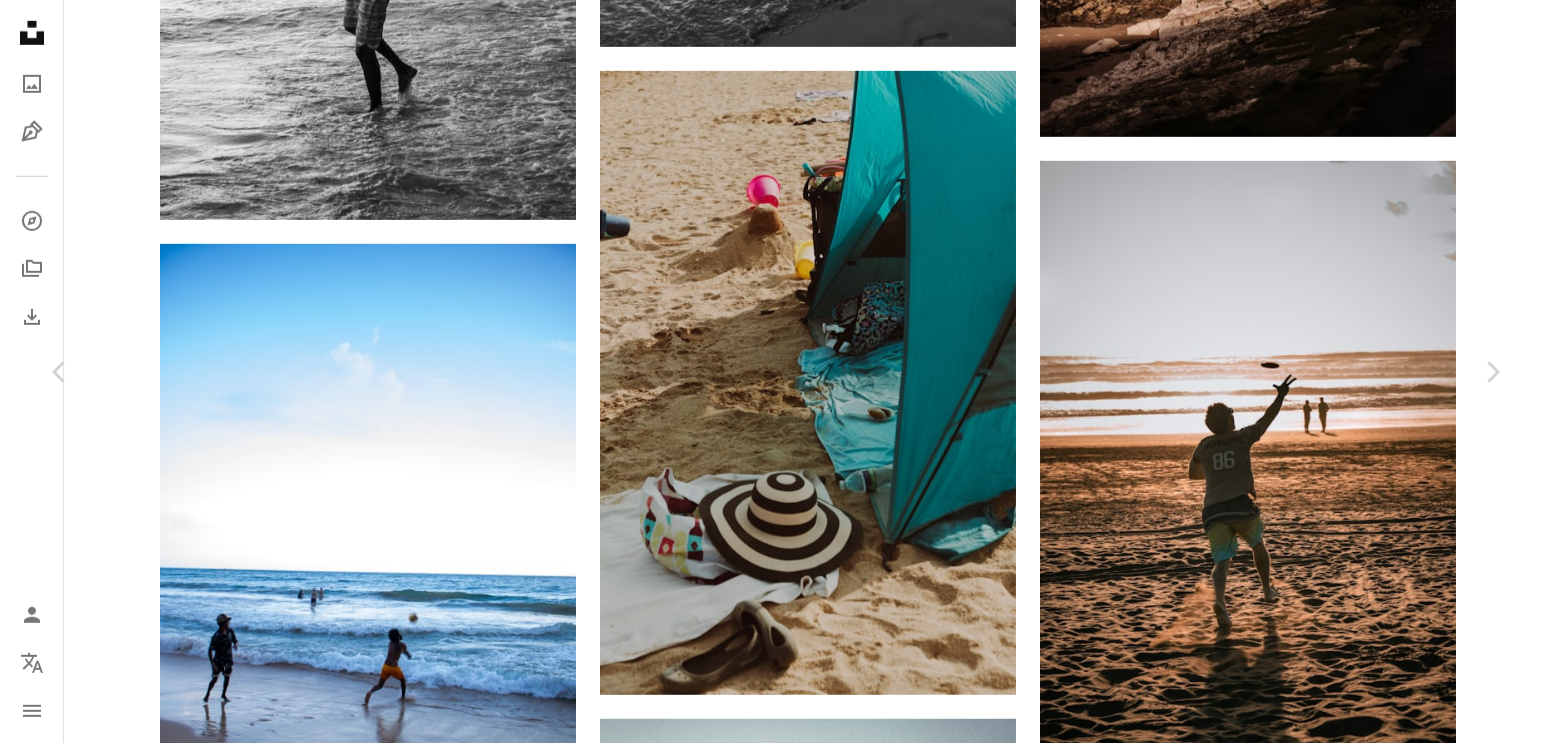 click on "Descargar gratis" at bounding box center [1300, 4241] 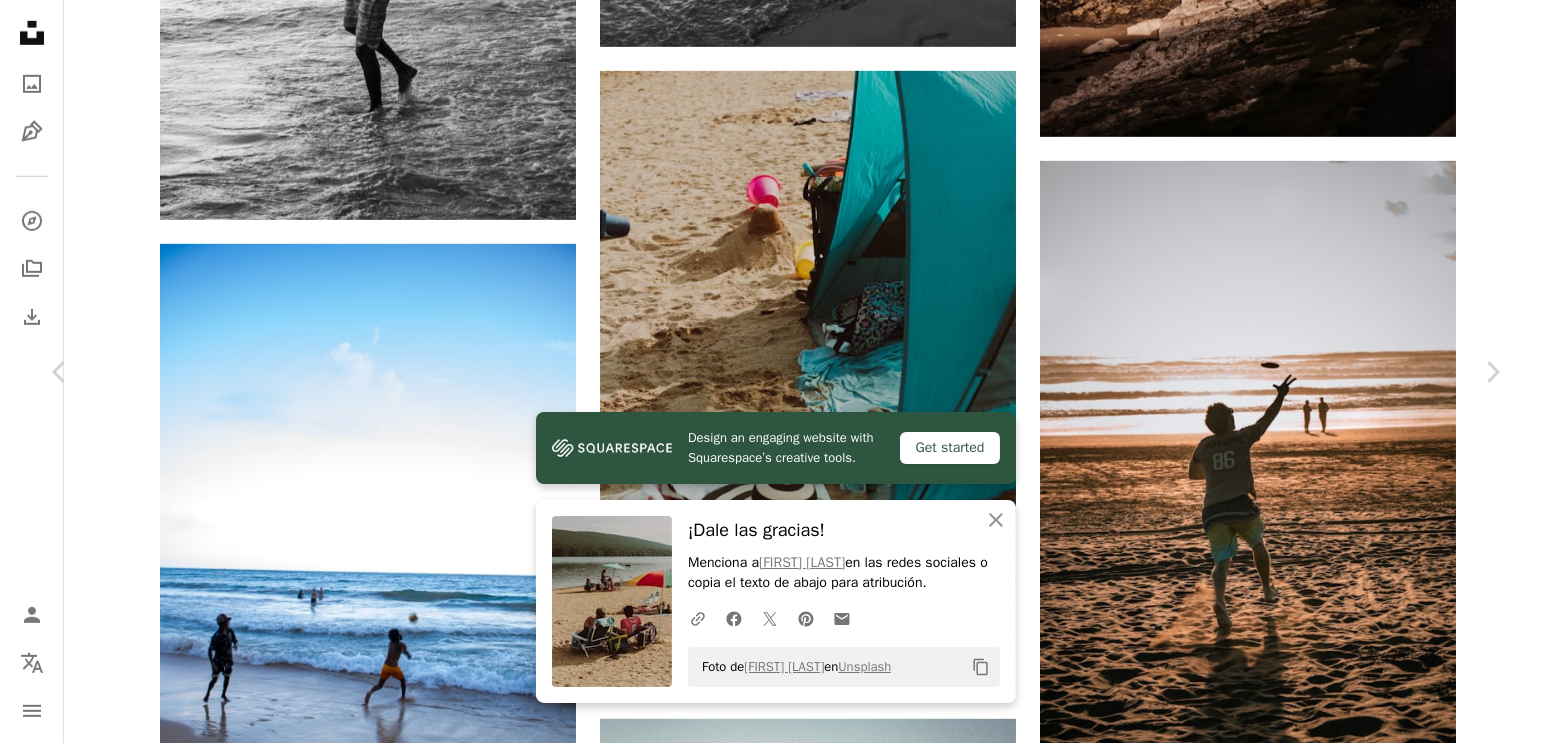 click on "An X shape Chevron left Chevron right Design an engaging website with Squarespace’s creative tools. Get started An X shape Cerrar ¡Dale las gracias! Menciona a [PERSON] en las redes sociales o copia el texto de abajo para atribución. A URL sharing icon (chains) Facebook icon X (formerly Twitter) icon Pinterest icon An envelope Foto de [PERSON] en Unsplash
Copy content [PERSON] Disponible para contratación A checkmark inside of a circle A heart A plus sign Descargar gratis Chevron down Zoom in Visualizaciones 14.319 Descargas 99 A forward-right arrow Compartir Info icon Información More Actions Calendar outlined Publicado el  [DATE] Camera SONY, ILCE-7RM3A Safety Uso gratuito bajo la  Licencia Unsplash verano lago vacaciones Estética veraniega Playa de arena Playa de arena Ropa de verano Playa del lago Juegos de verano playa mujer retrato Humano mar foto cara hembra adulto fotografía Mueble Imágenes gratuitas Explora imágenes premium relacionadas en iStock" at bounding box center (776, 4565) 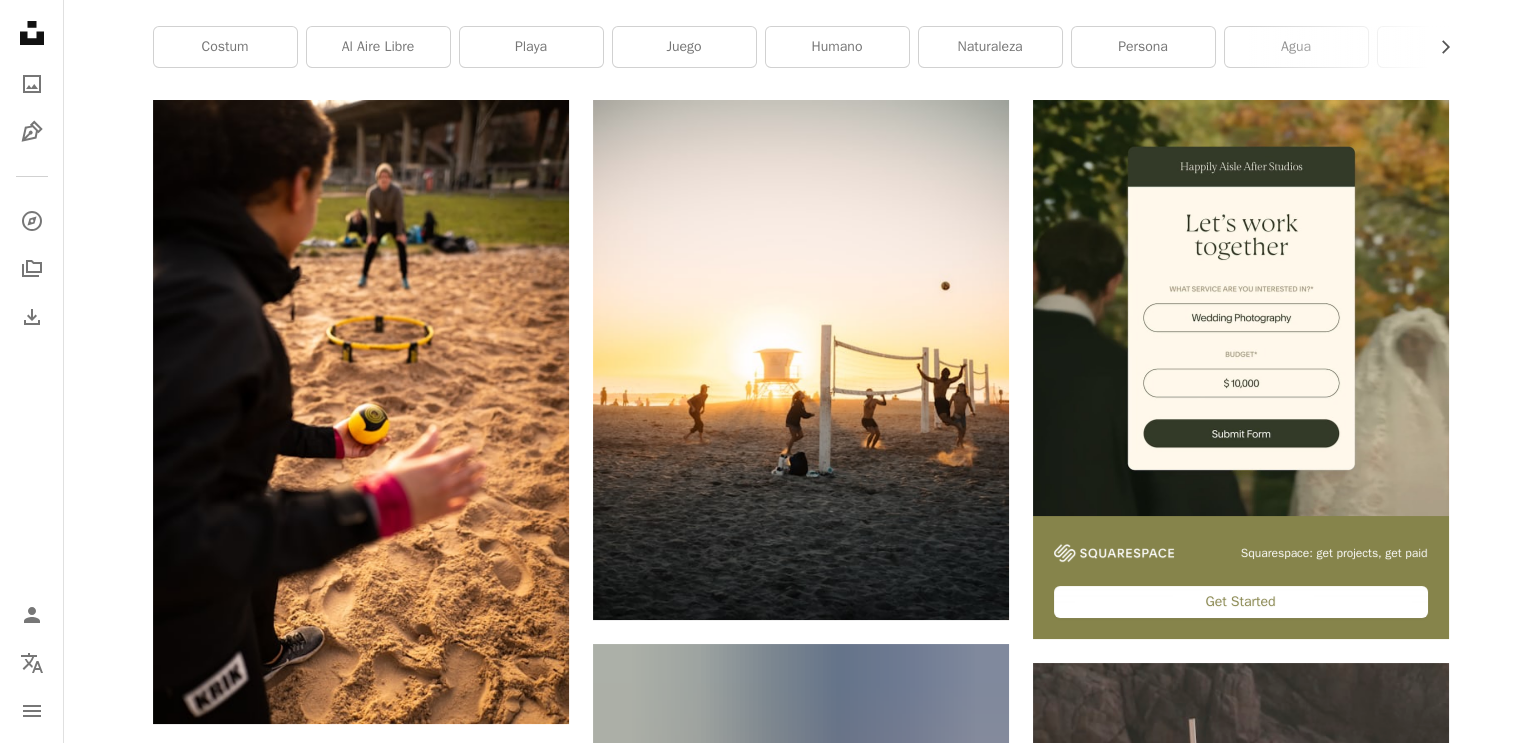 scroll, scrollTop: 0, scrollLeft: 0, axis: both 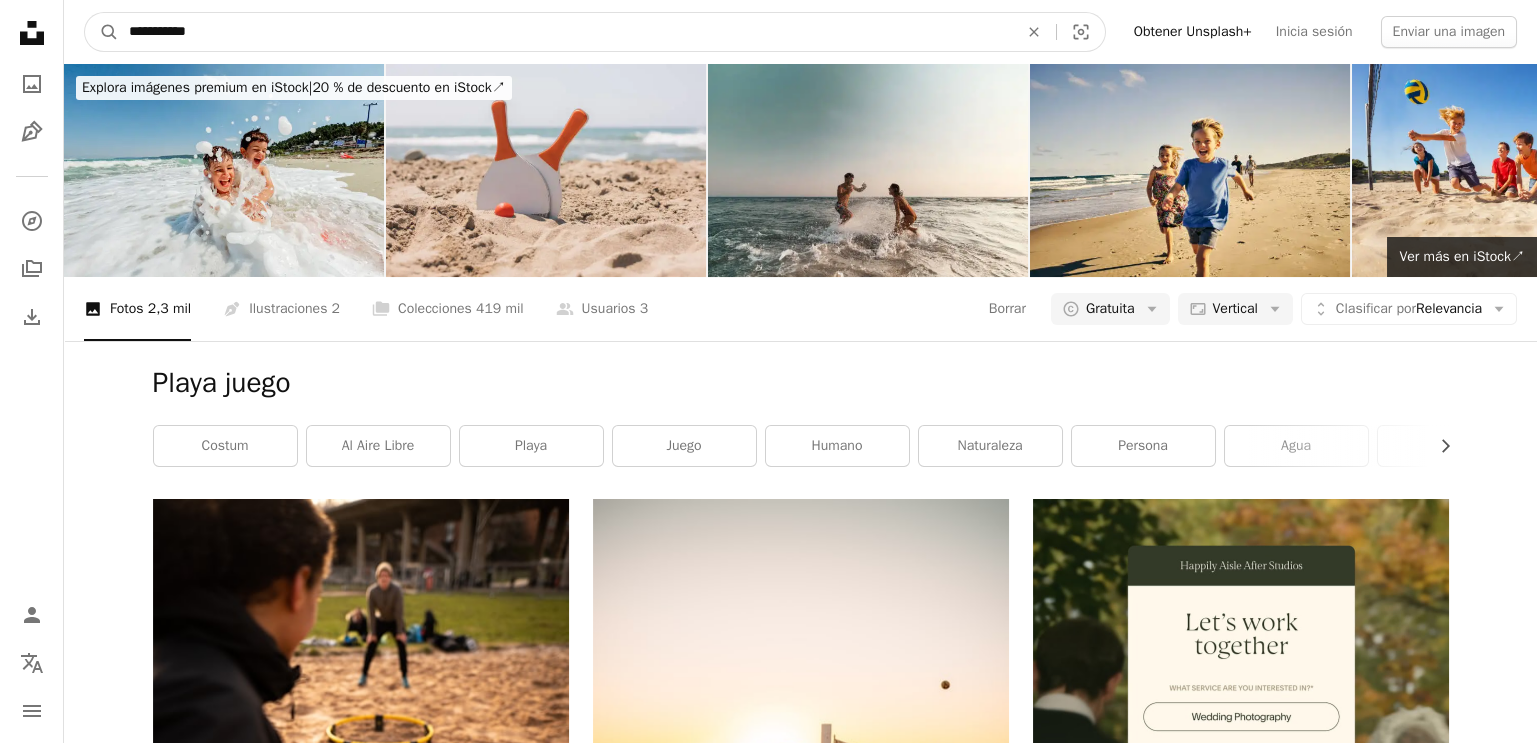 click on "**********" at bounding box center (565, 32) 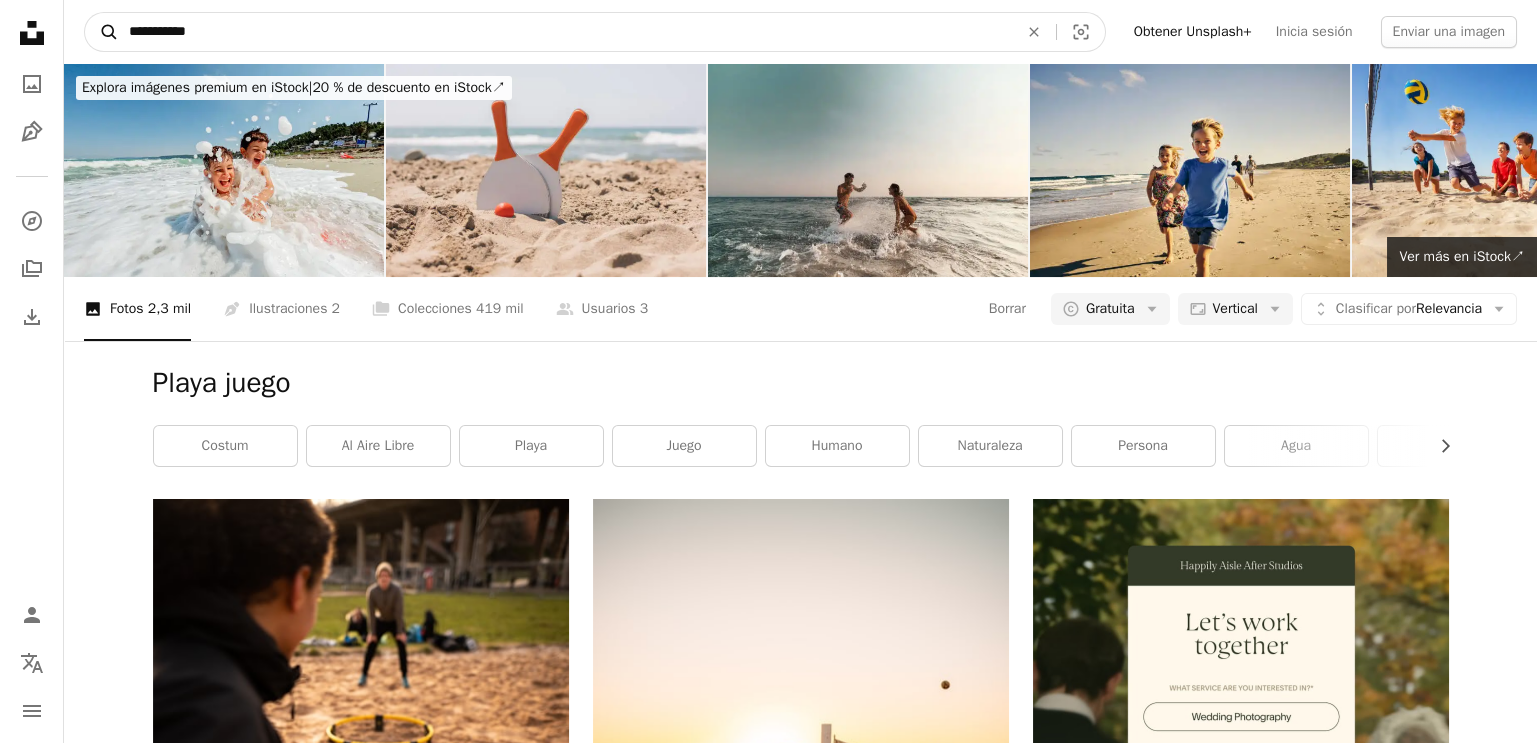 drag, startPoint x: 256, startPoint y: 32, endPoint x: 103, endPoint y: 31, distance: 153.00327 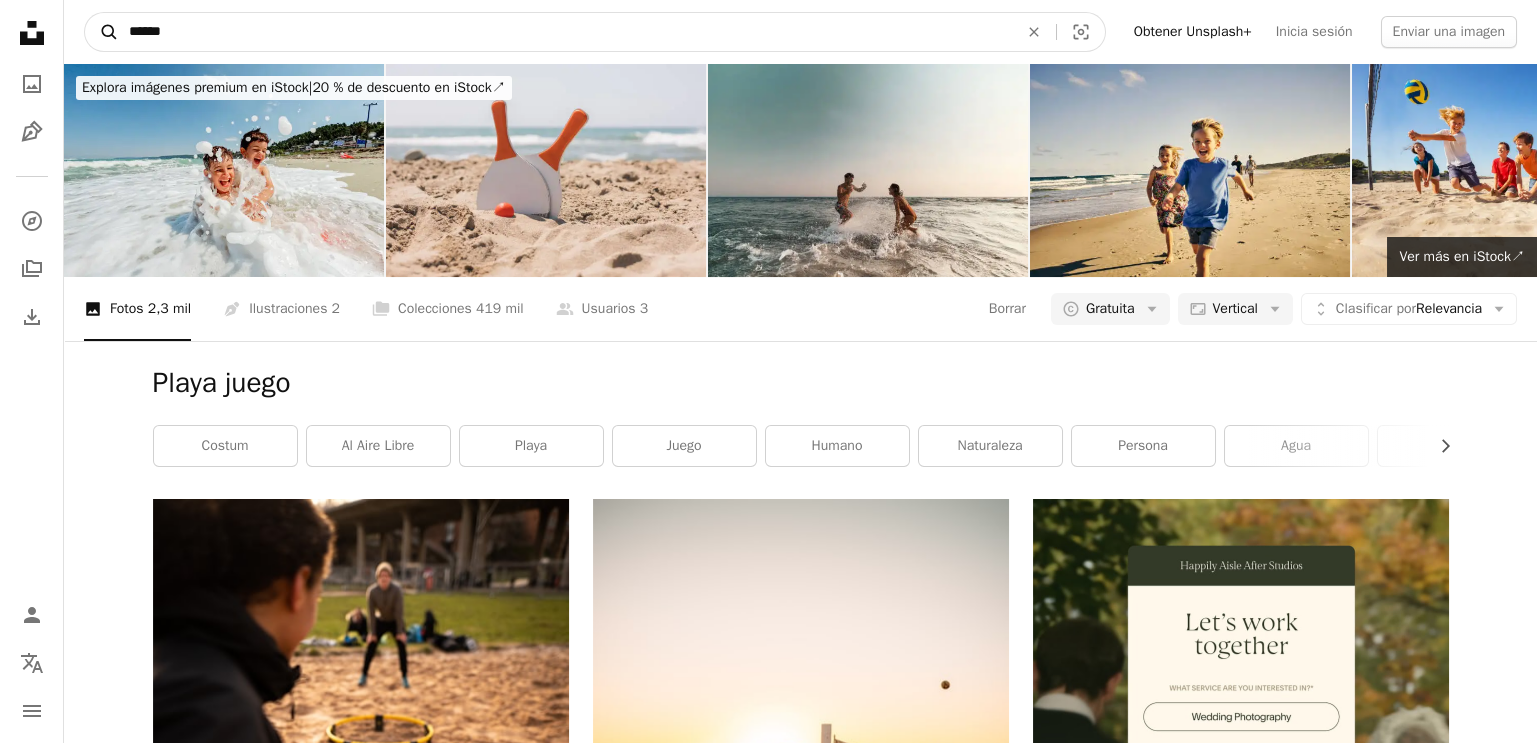 type on "******" 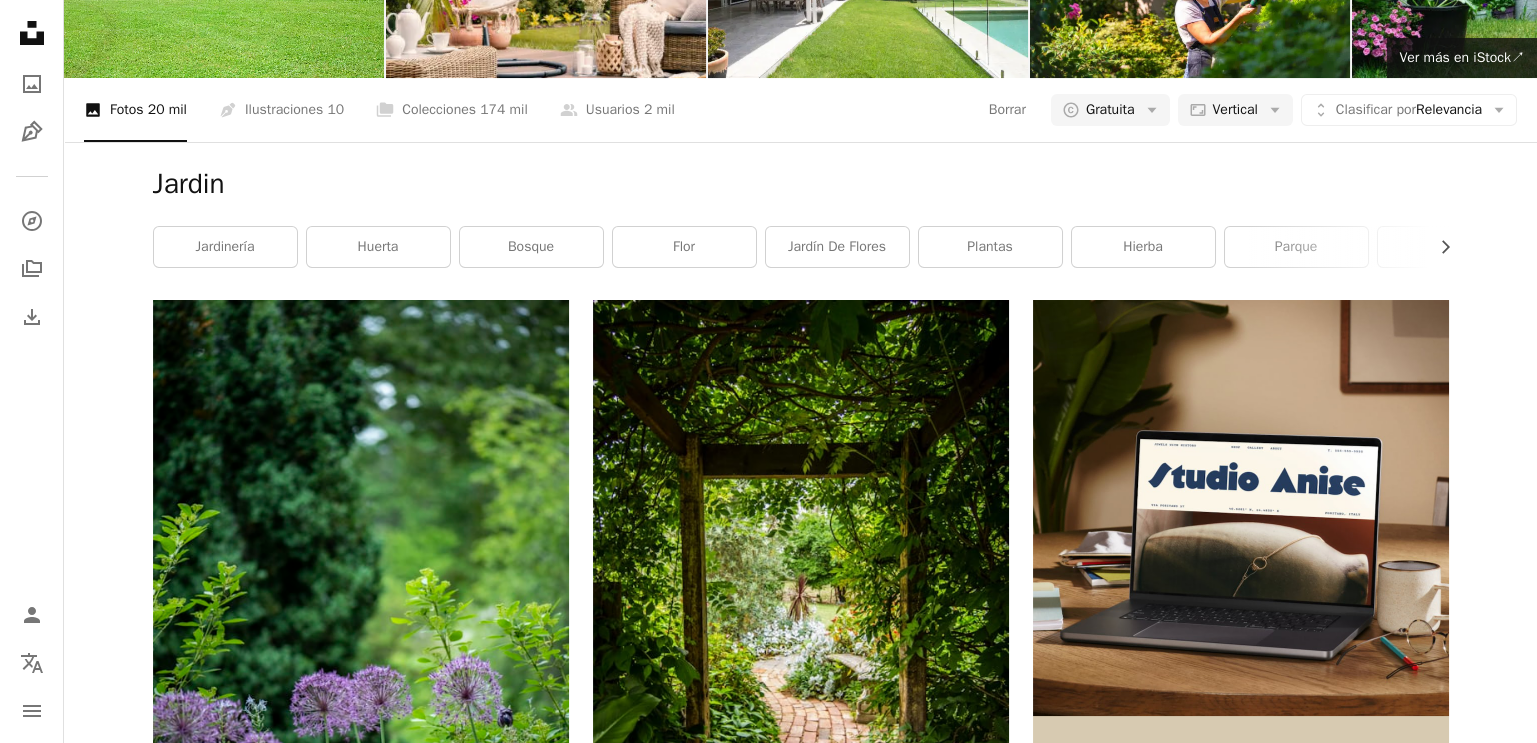 scroll, scrollTop: 0, scrollLeft: 0, axis: both 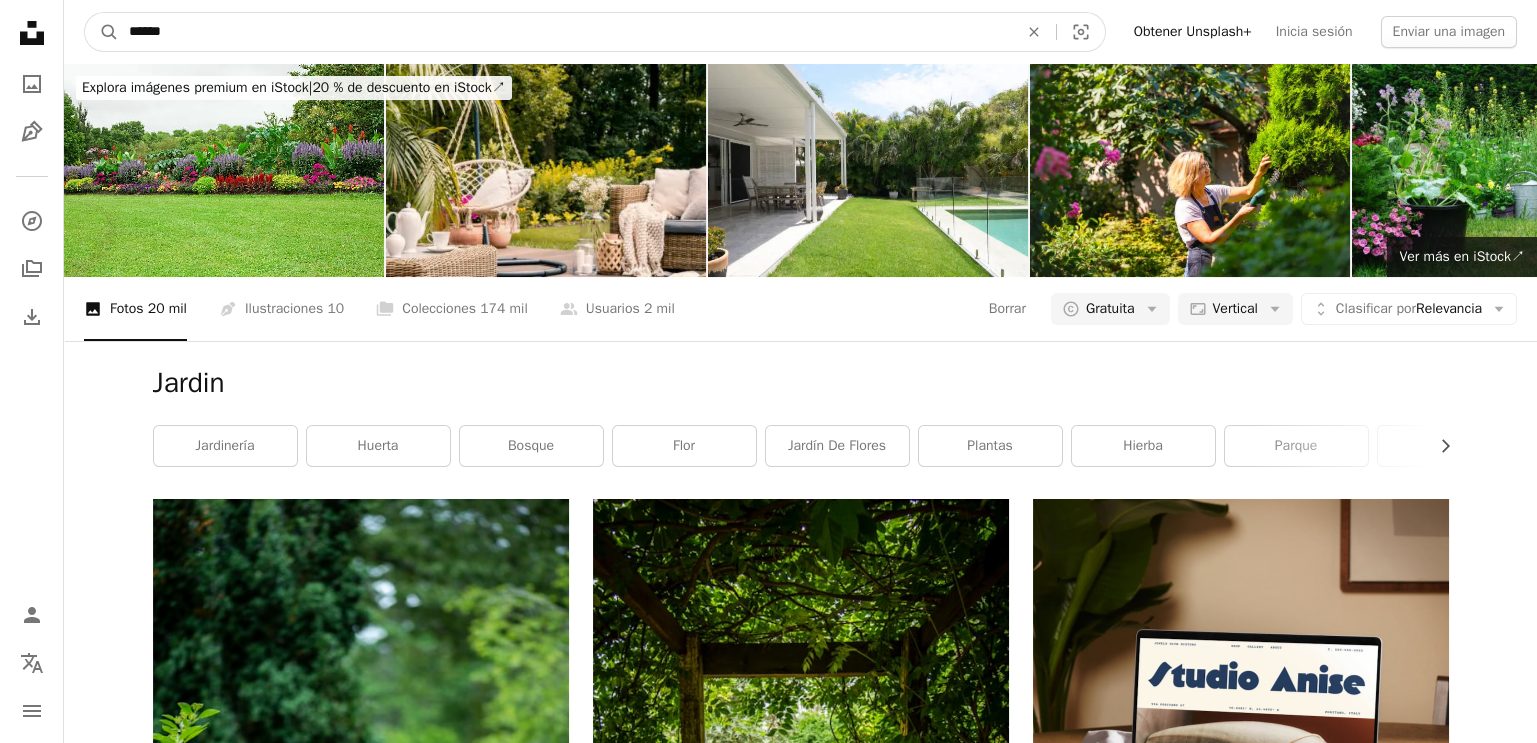 click on "******" at bounding box center [565, 32] 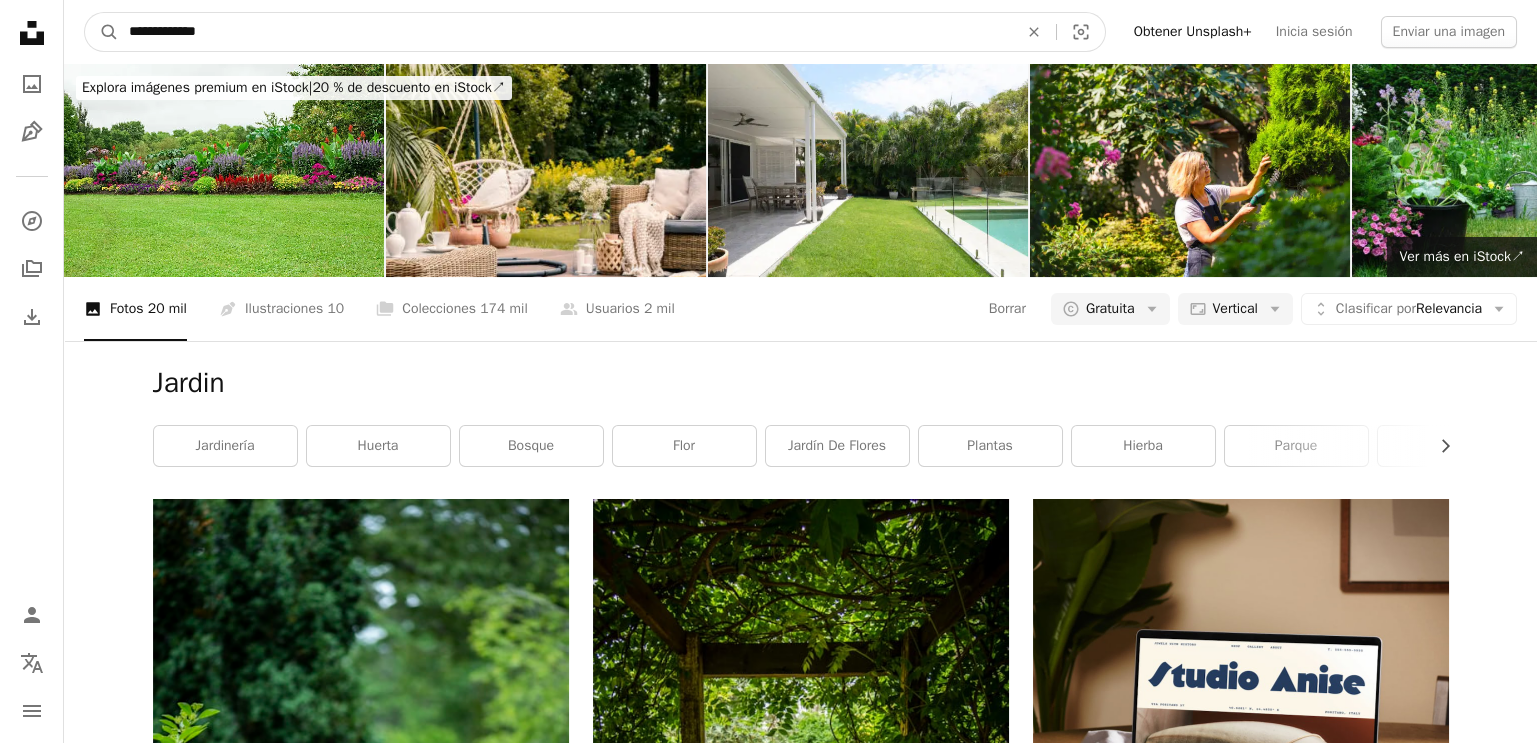 type on "**********" 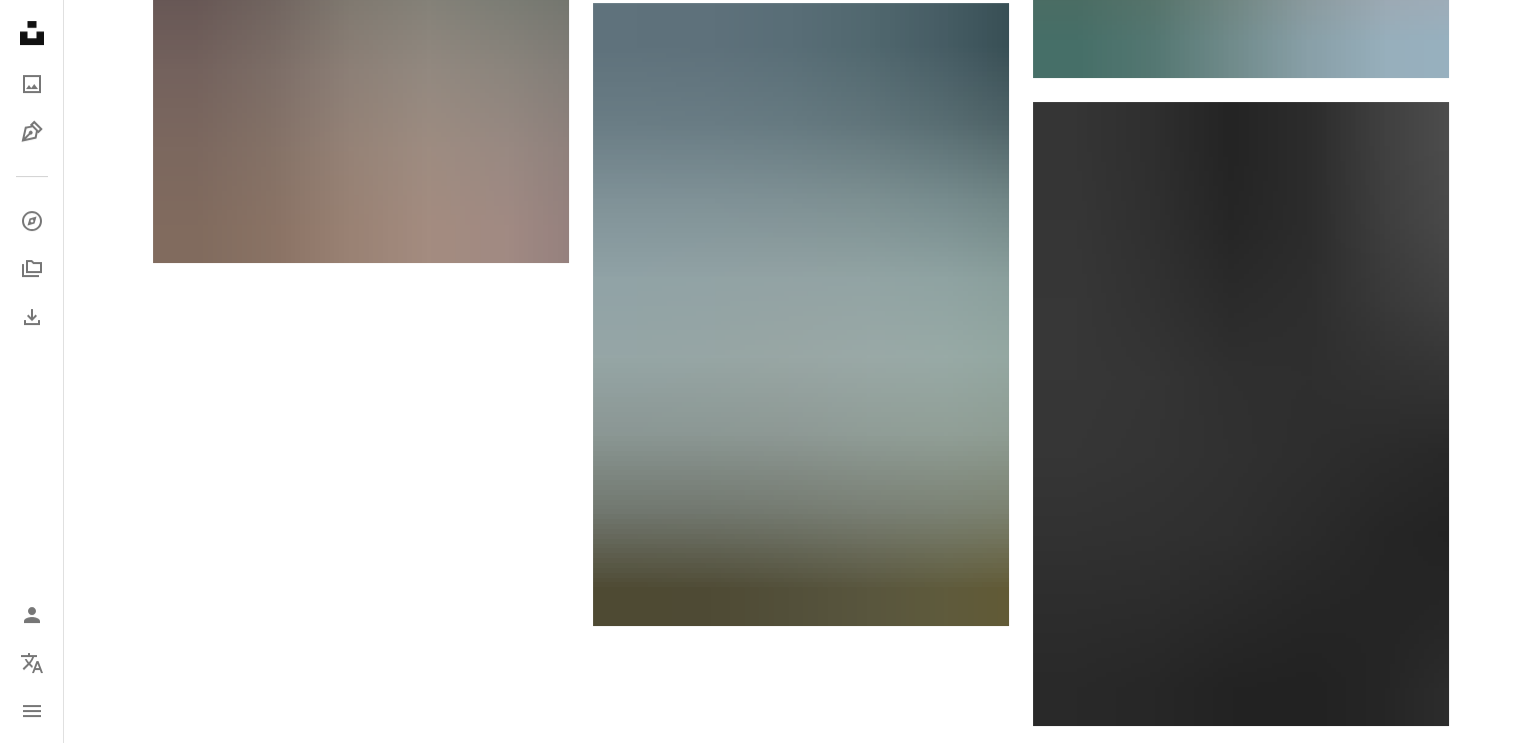 scroll, scrollTop: 4200, scrollLeft: 0, axis: vertical 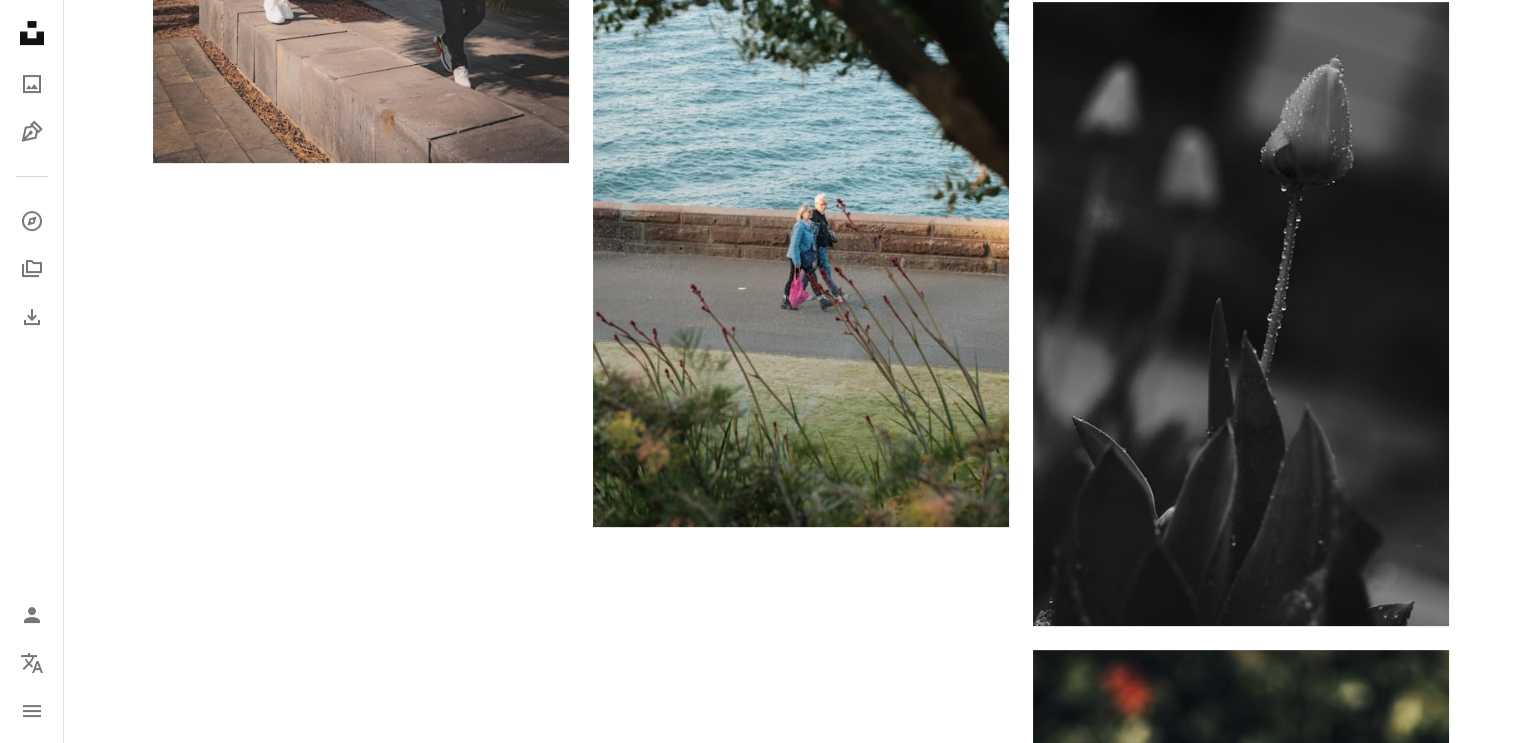click on "Cargar más" at bounding box center (801, 1284) 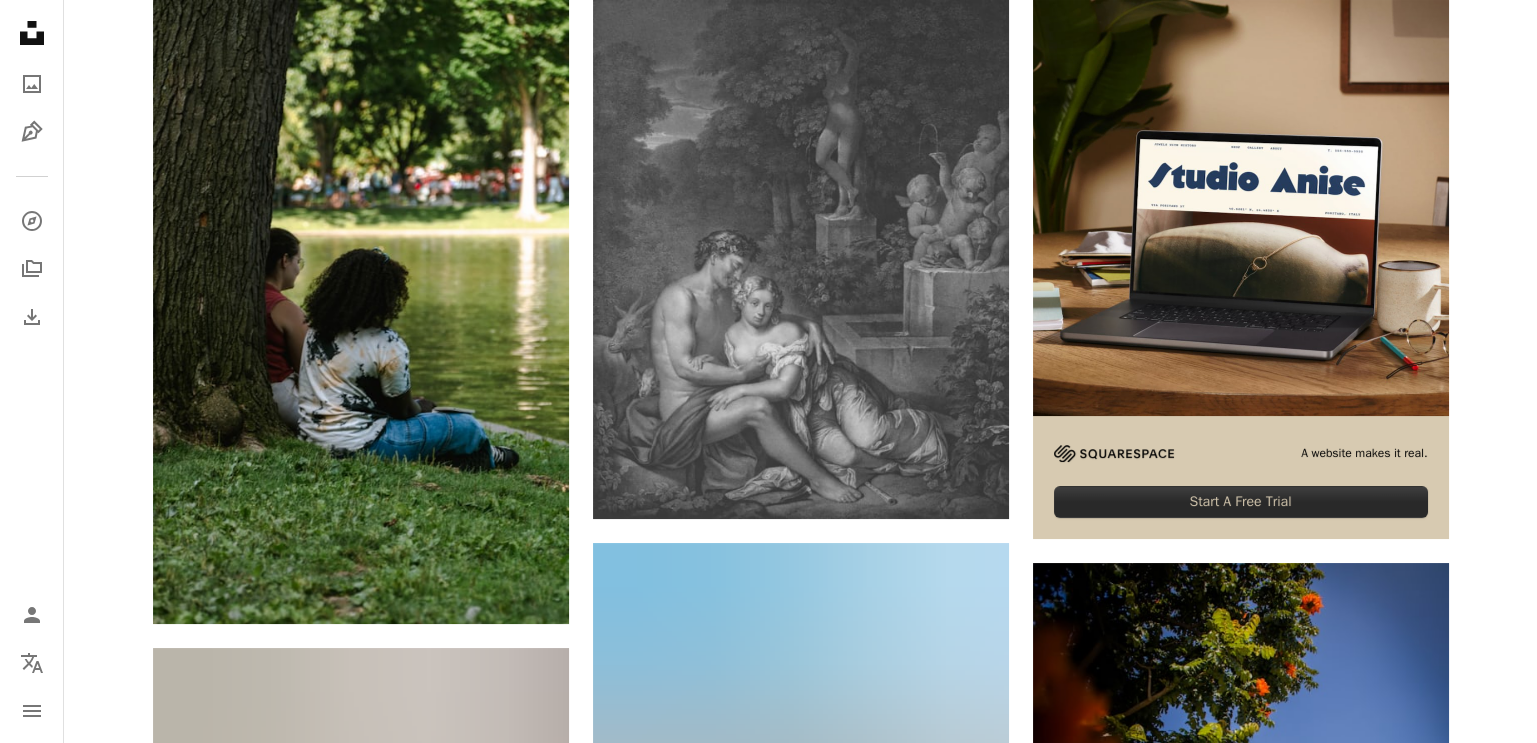scroll, scrollTop: 0, scrollLeft: 0, axis: both 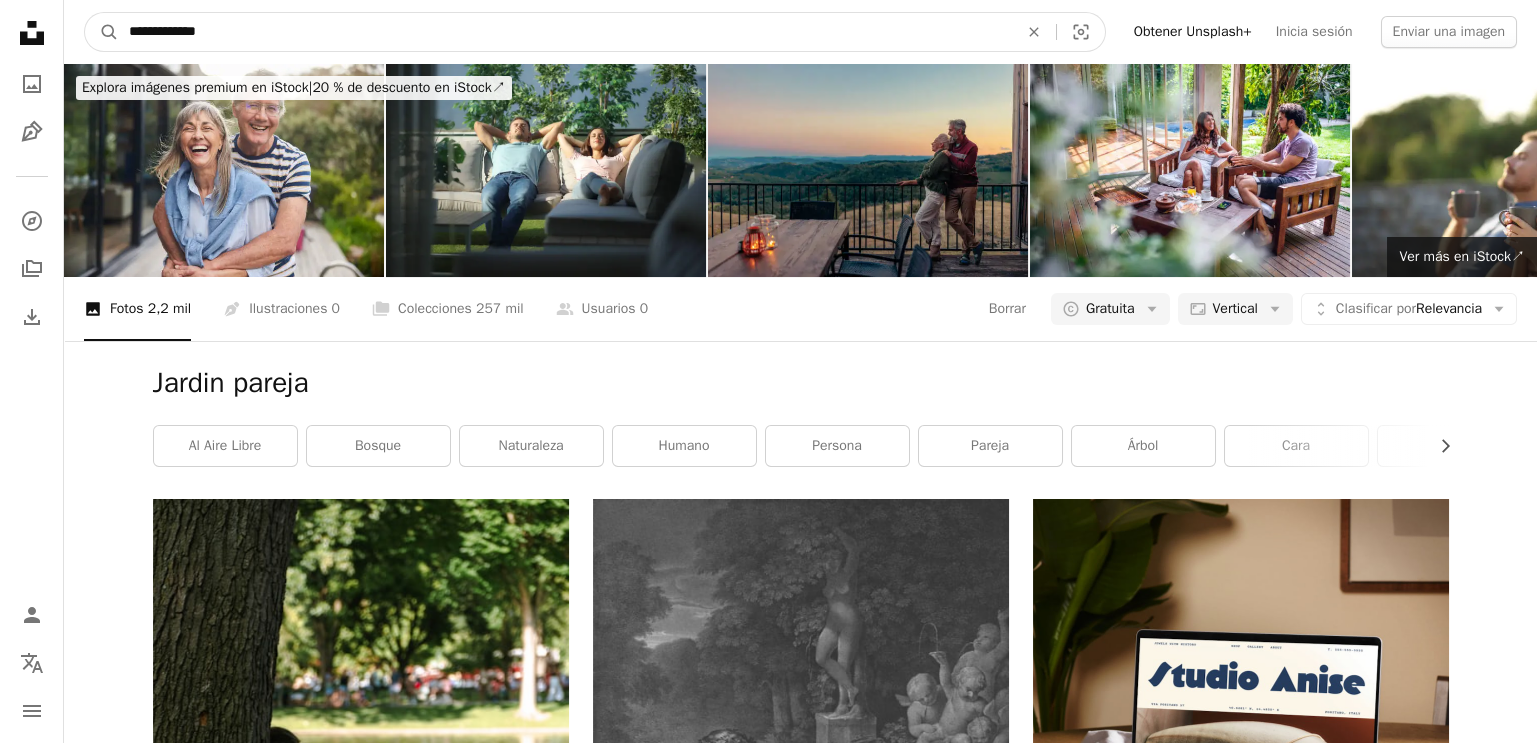 click on "**********" at bounding box center [565, 32] 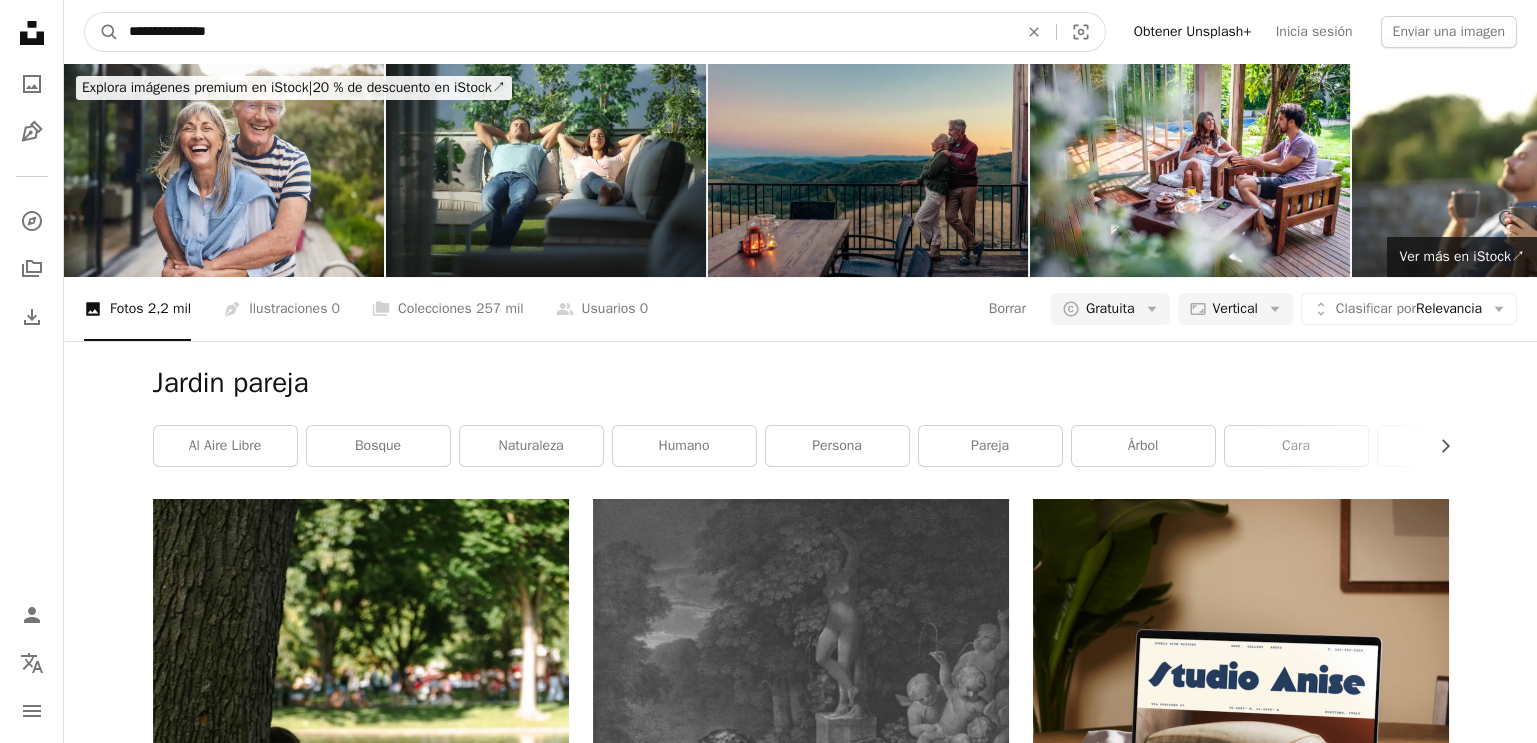 type on "**********" 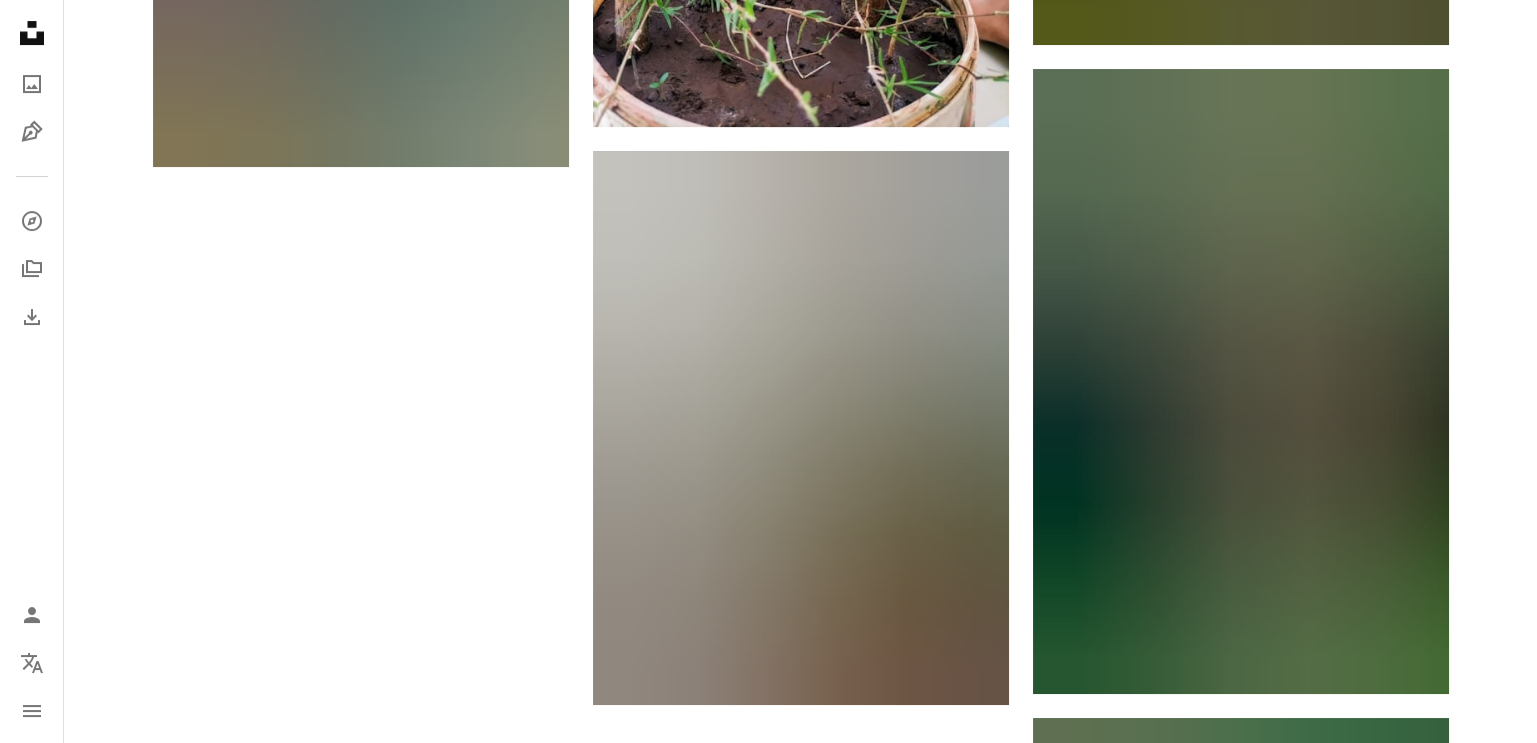 scroll, scrollTop: 4065, scrollLeft: 0, axis: vertical 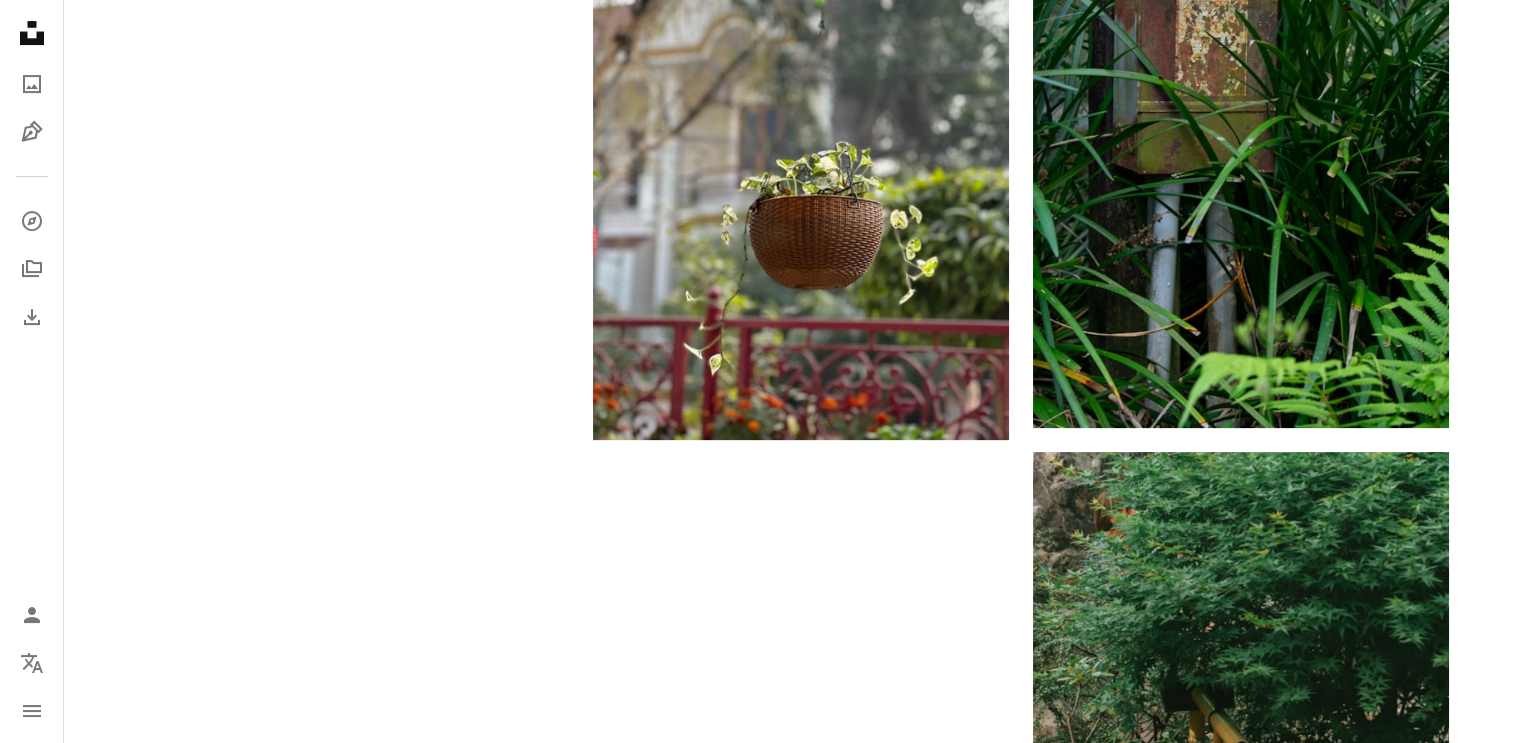 click on "Cargar más" at bounding box center (801, 1153) 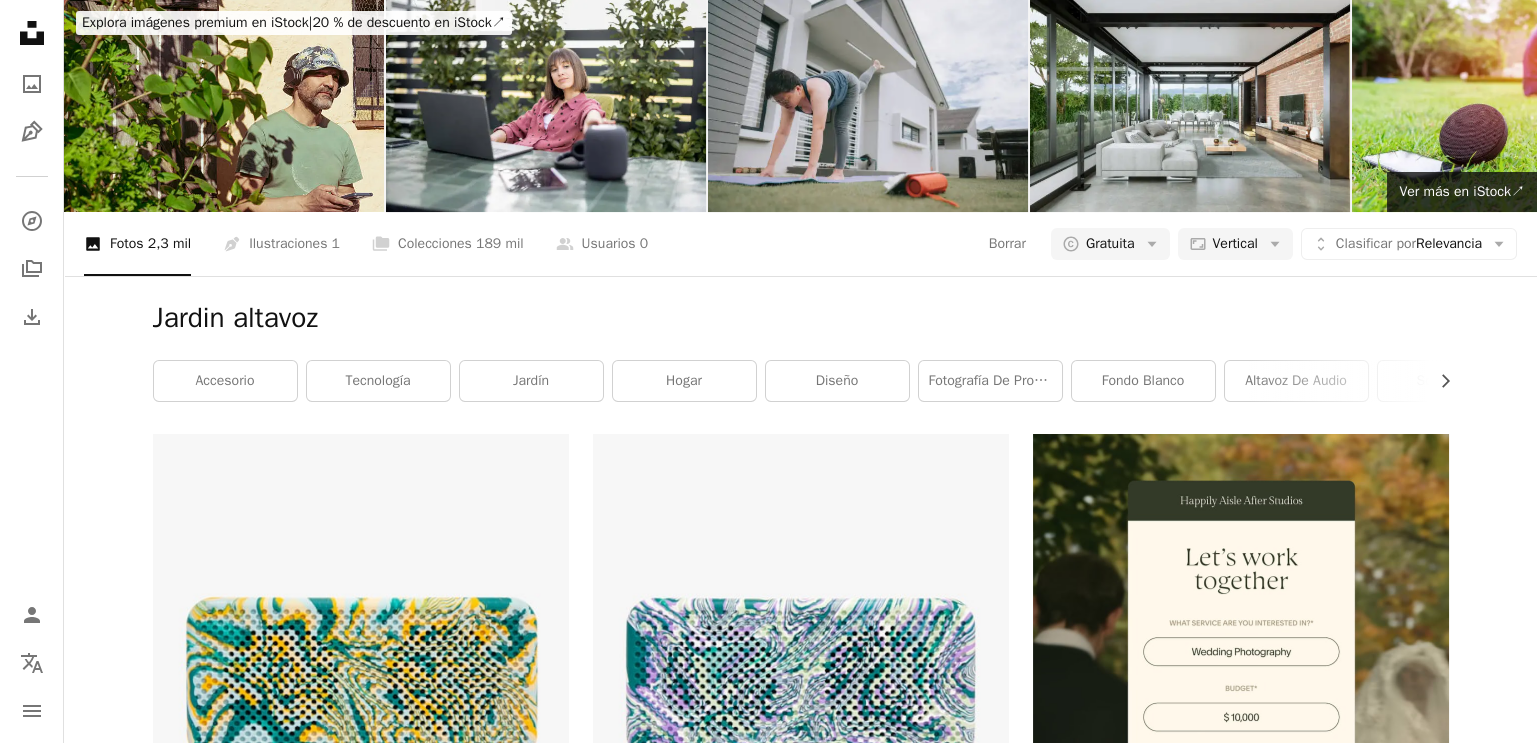 scroll, scrollTop: 0, scrollLeft: 0, axis: both 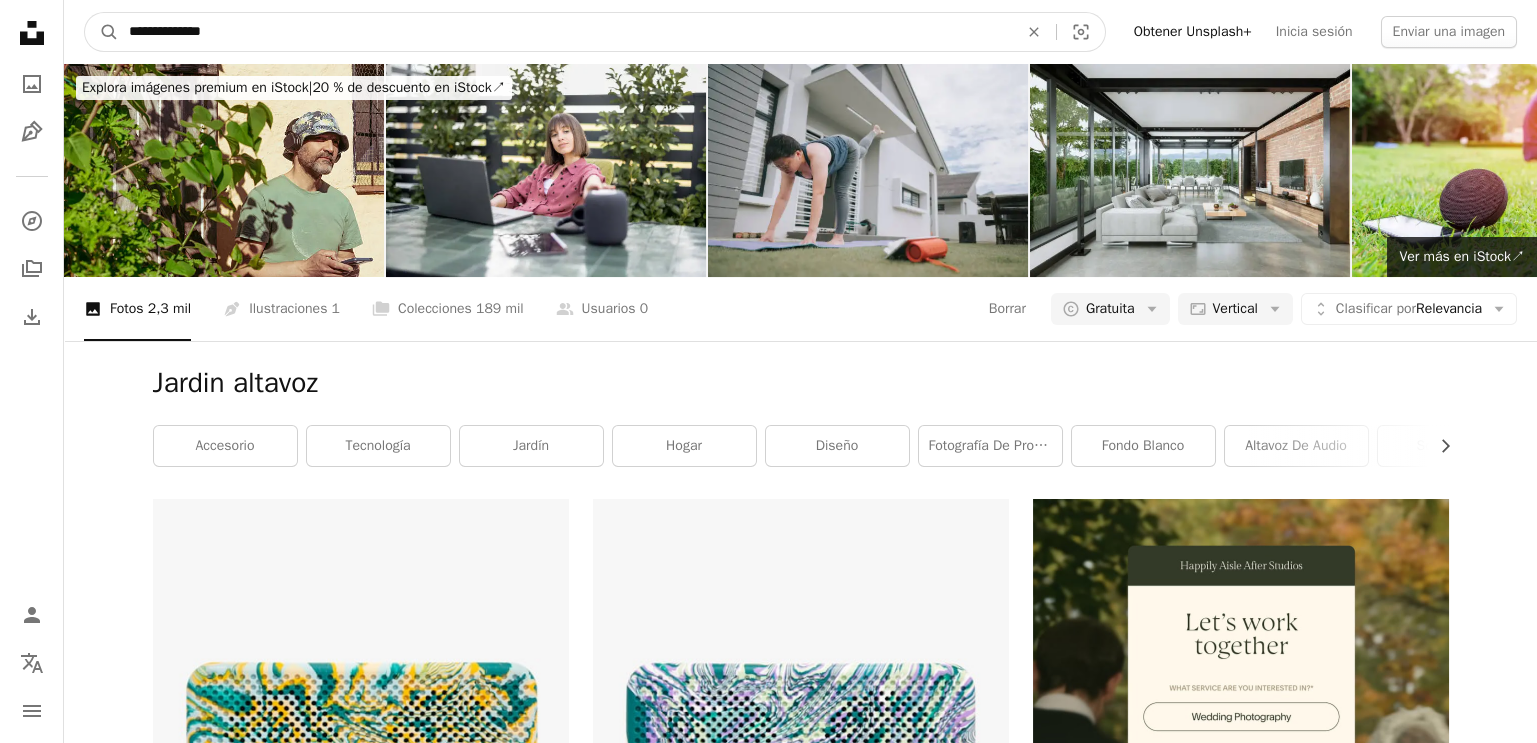 click on "**********" at bounding box center [565, 32] 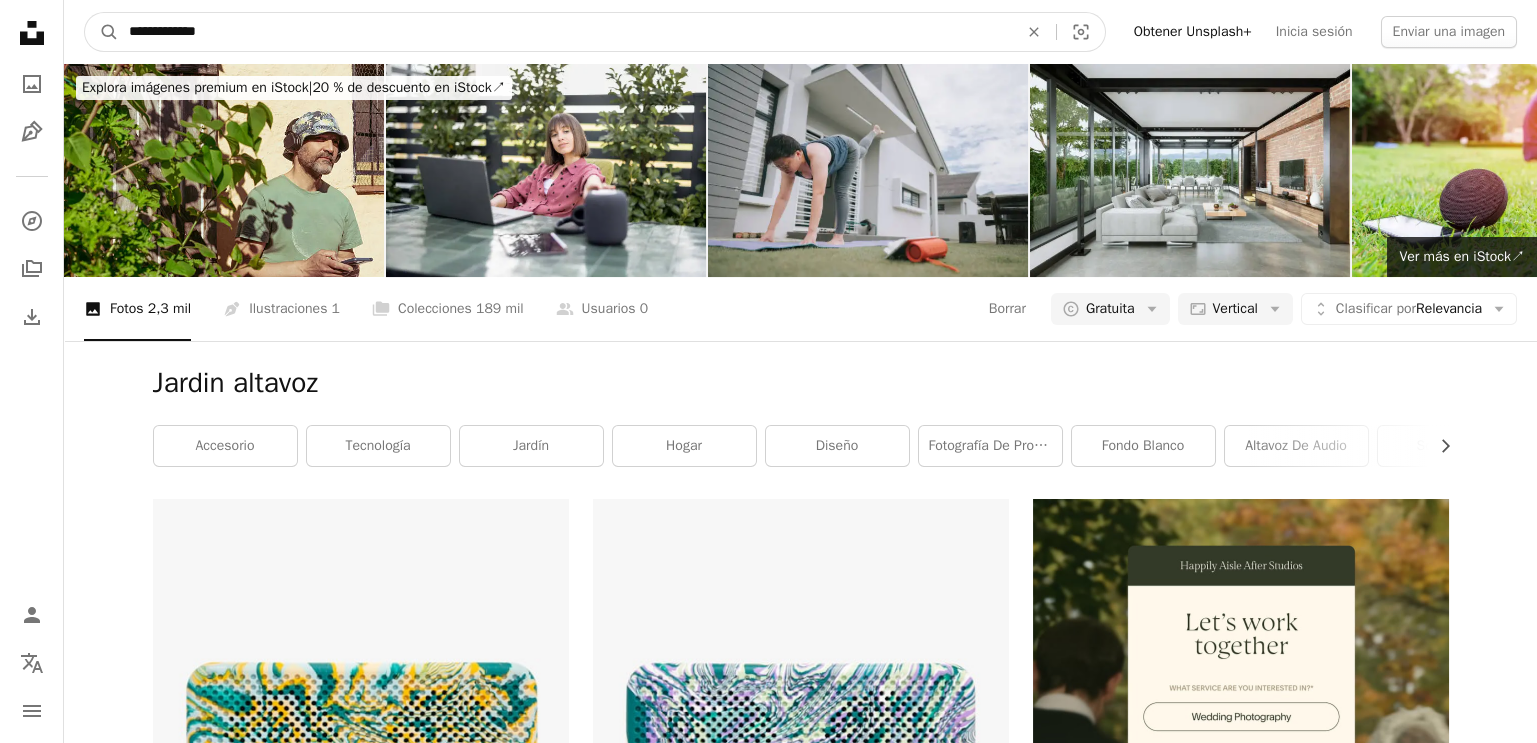 type on "**********" 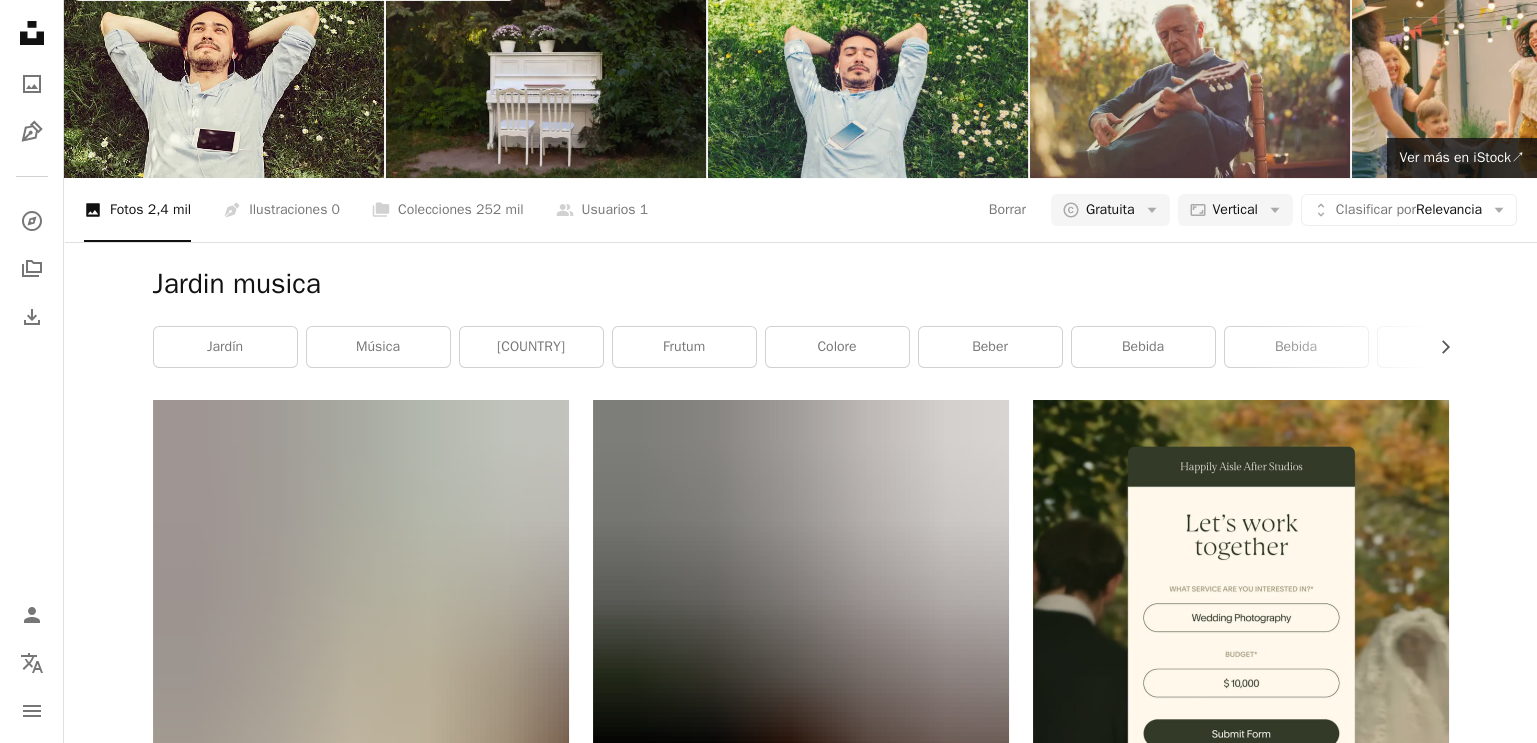 scroll, scrollTop: 0, scrollLeft: 0, axis: both 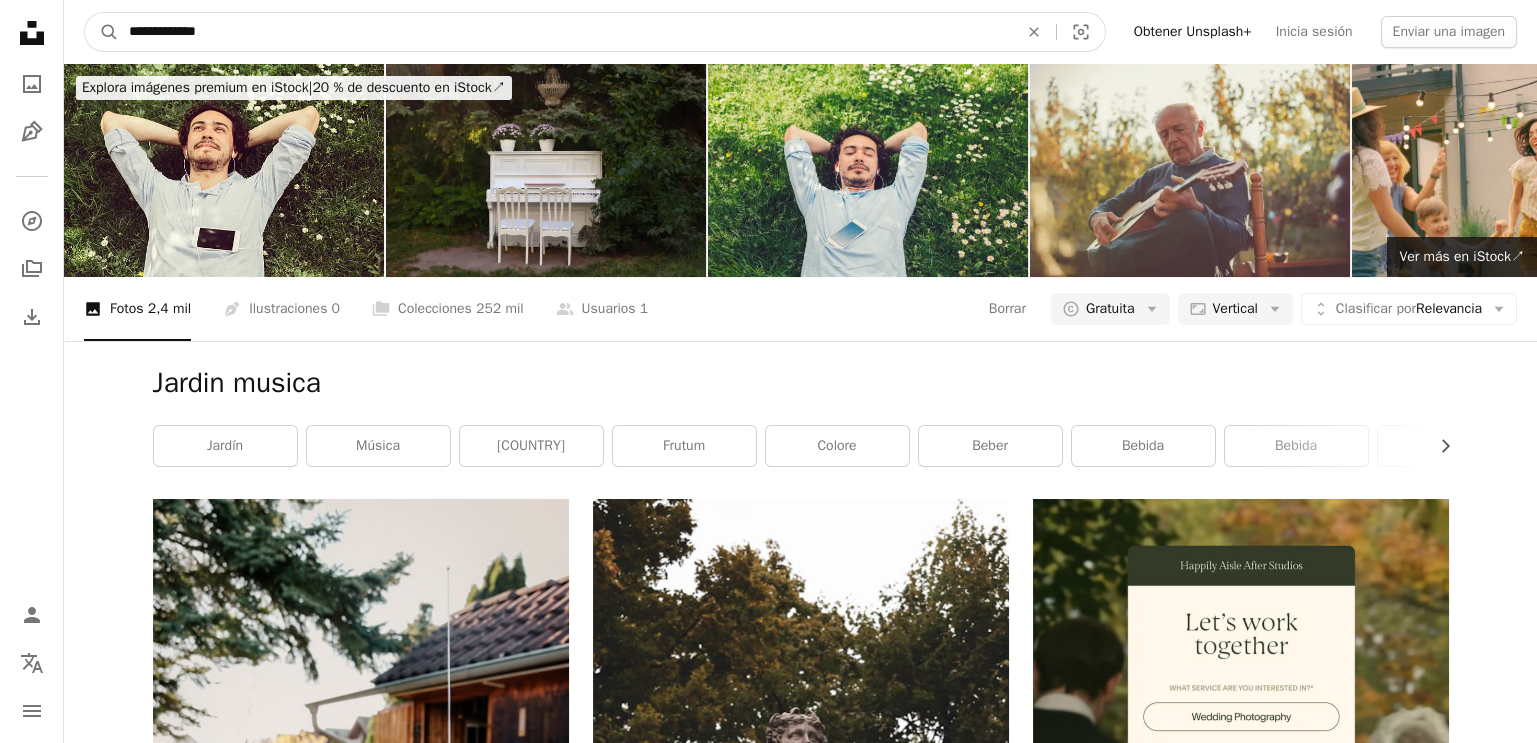 click on "**********" at bounding box center [565, 32] 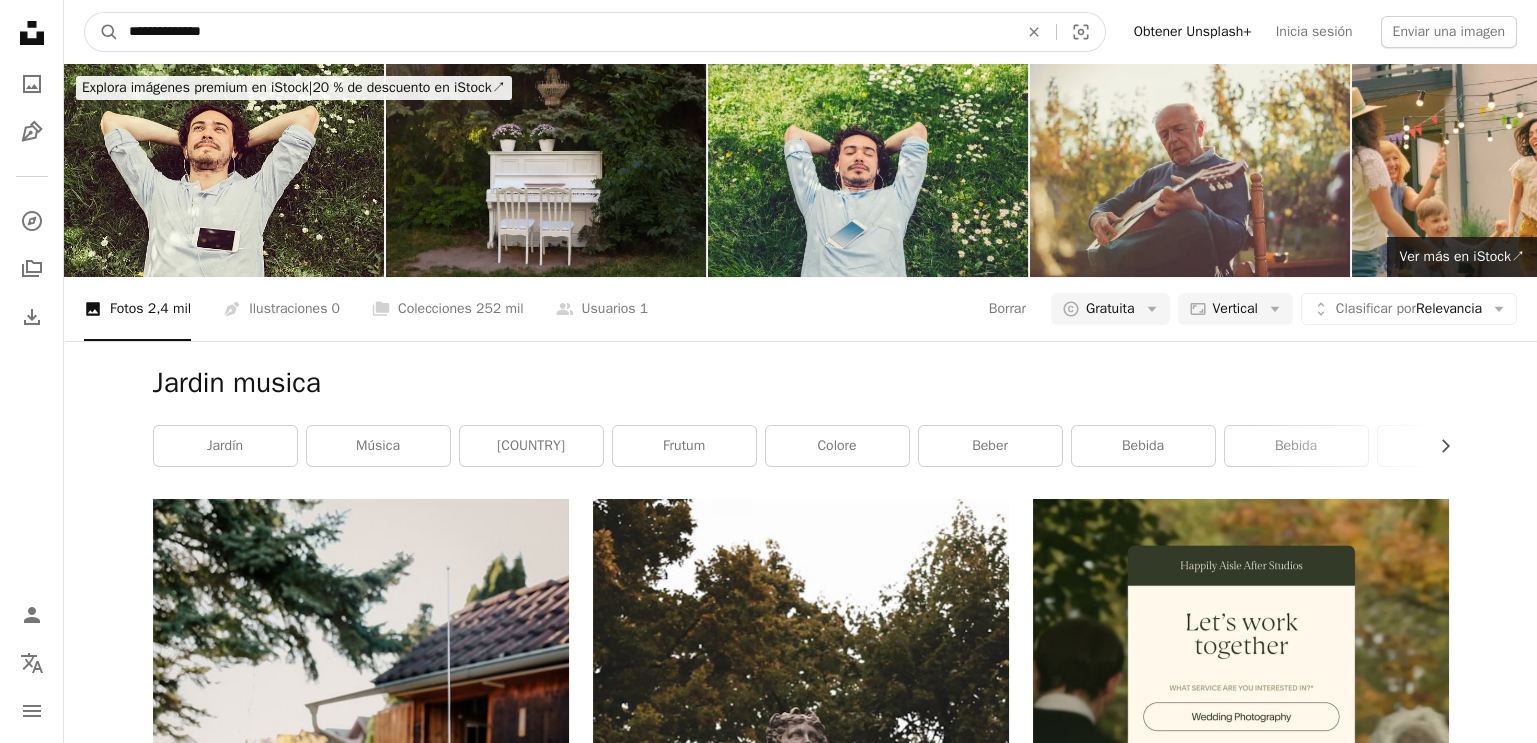 type on "**********" 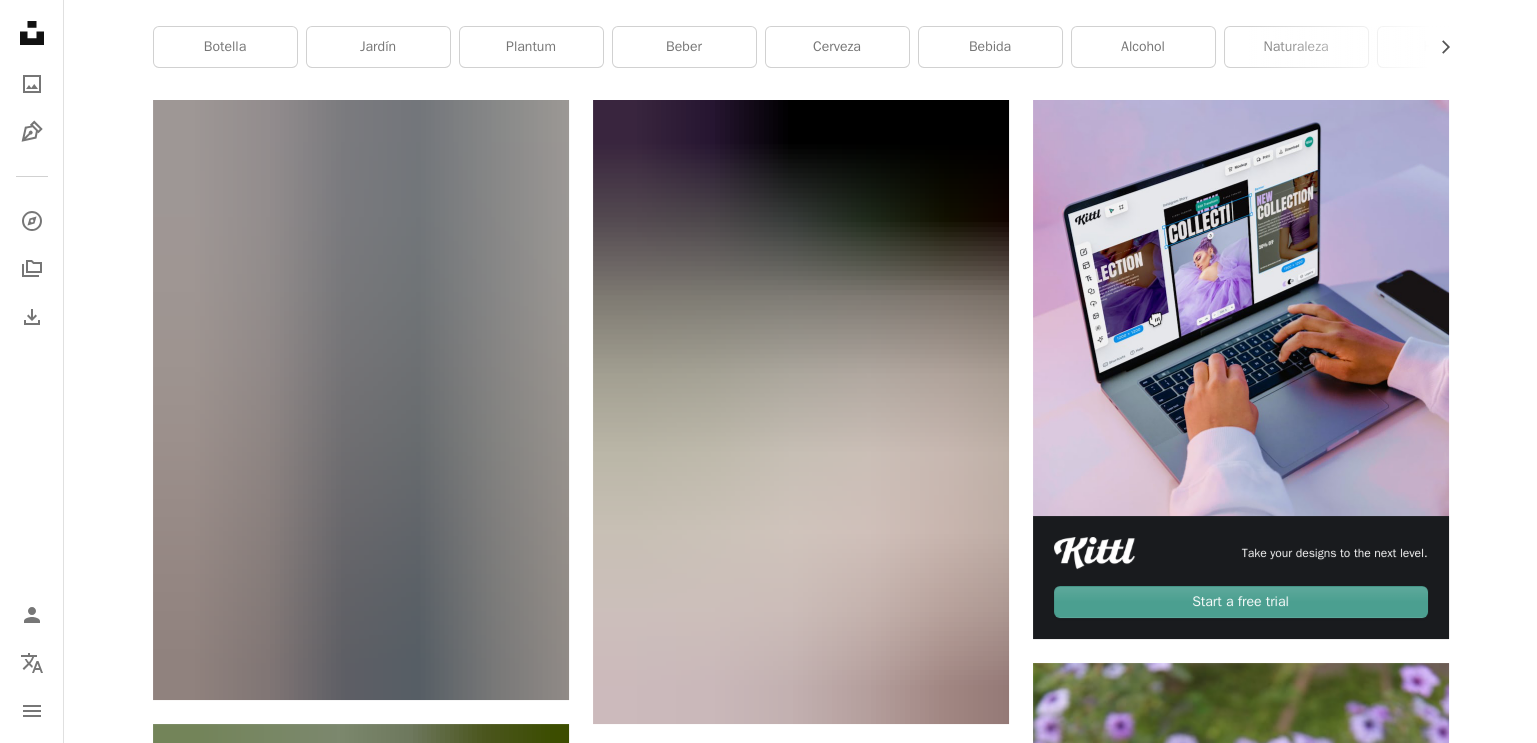 scroll, scrollTop: 0, scrollLeft: 0, axis: both 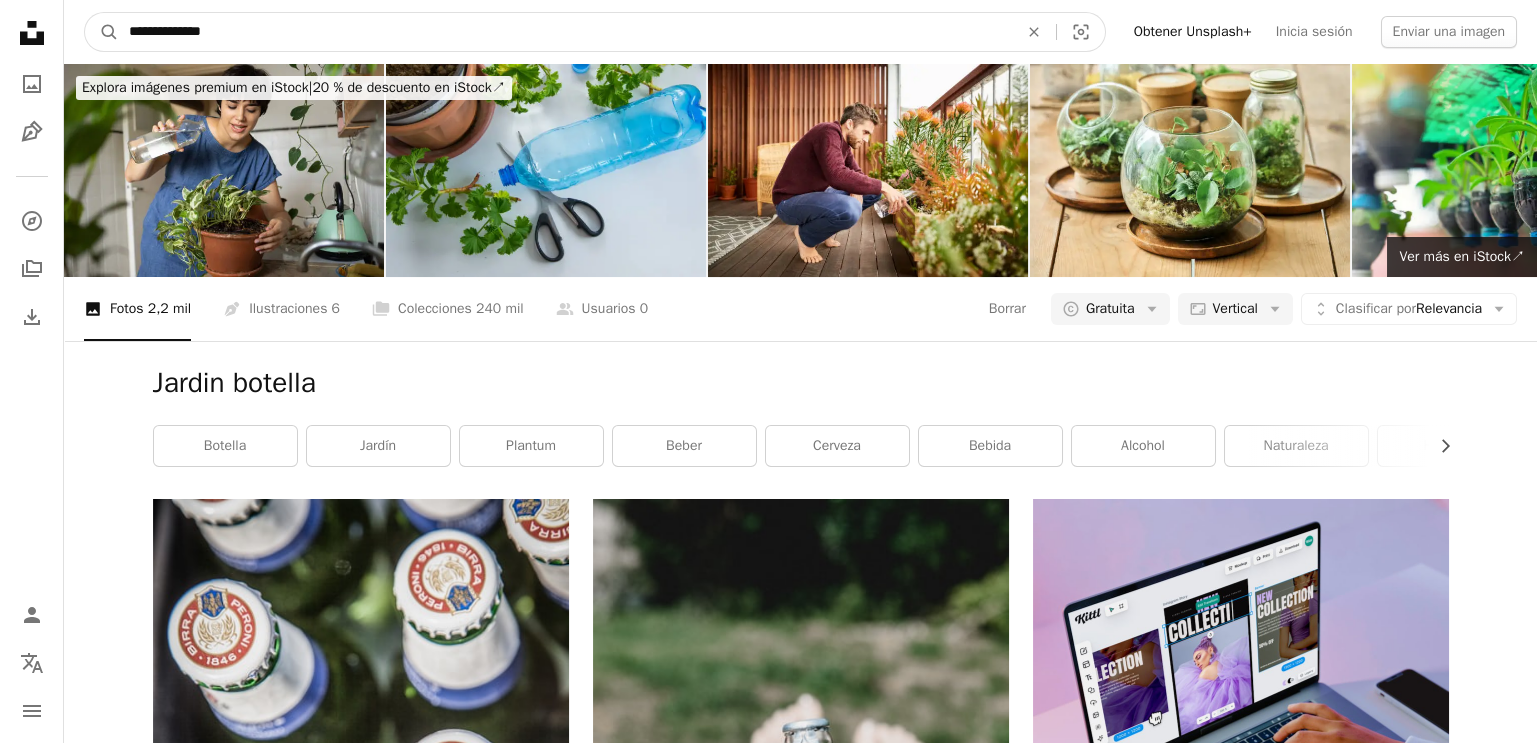 click on "**********" at bounding box center [565, 32] 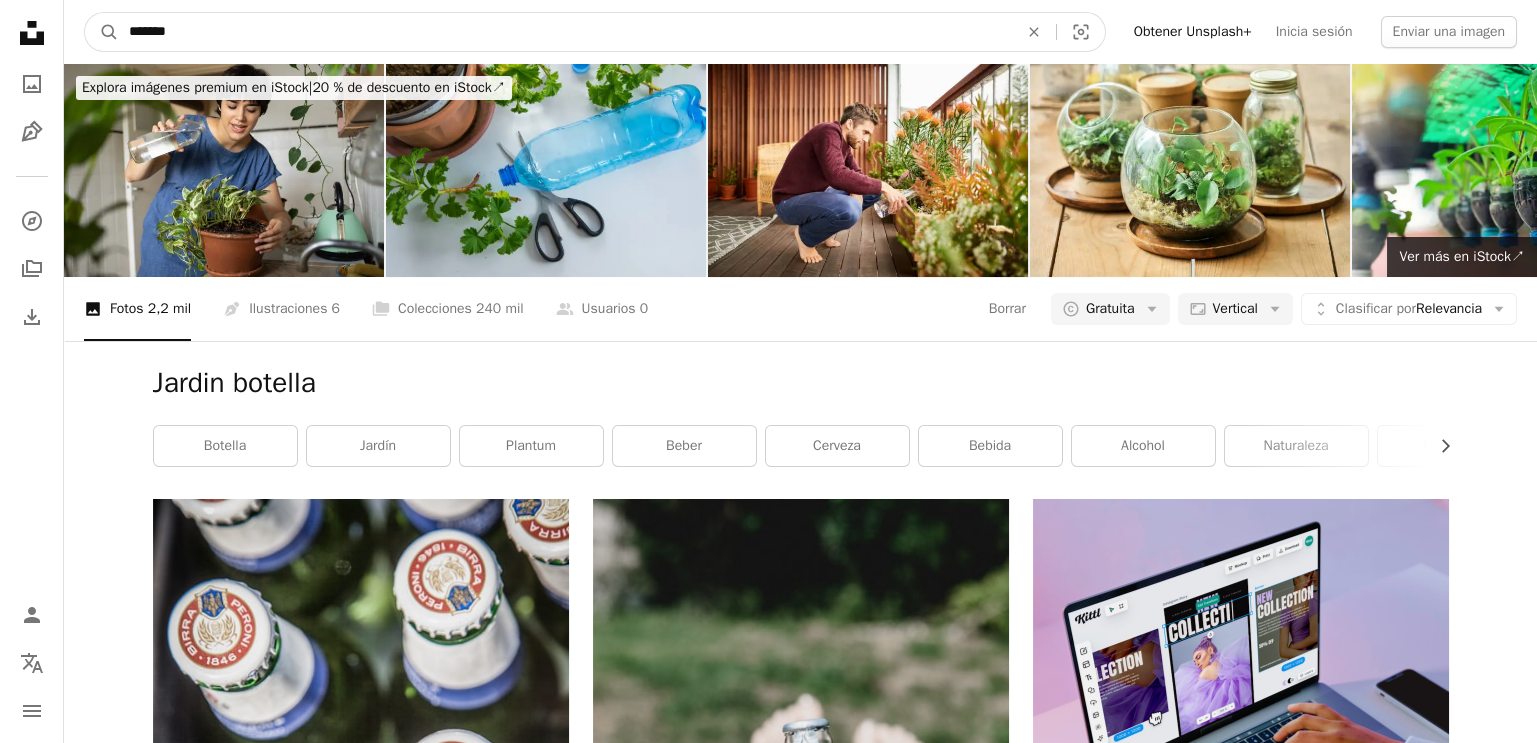 type on "******" 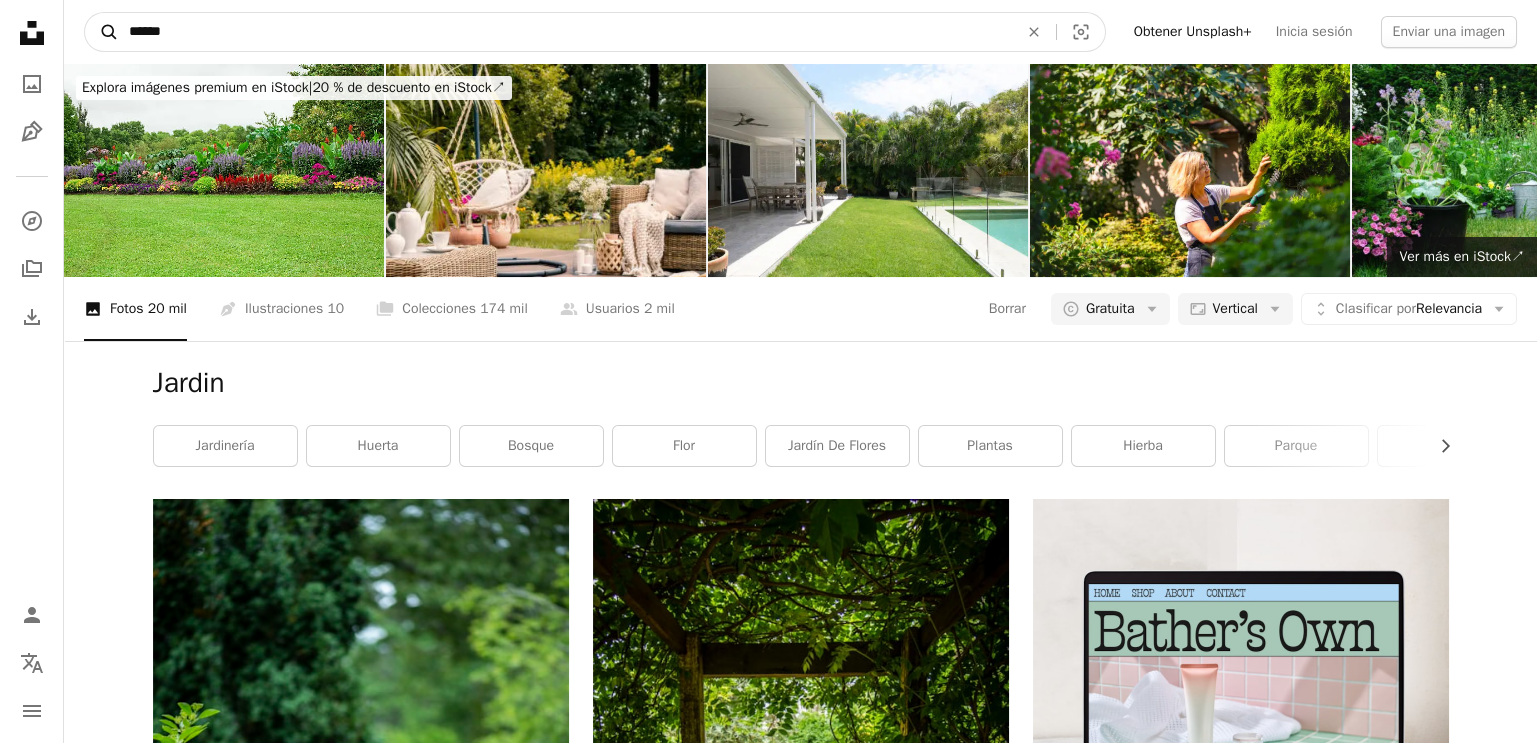 drag, startPoint x: 232, startPoint y: 25, endPoint x: 92, endPoint y: 25, distance: 140 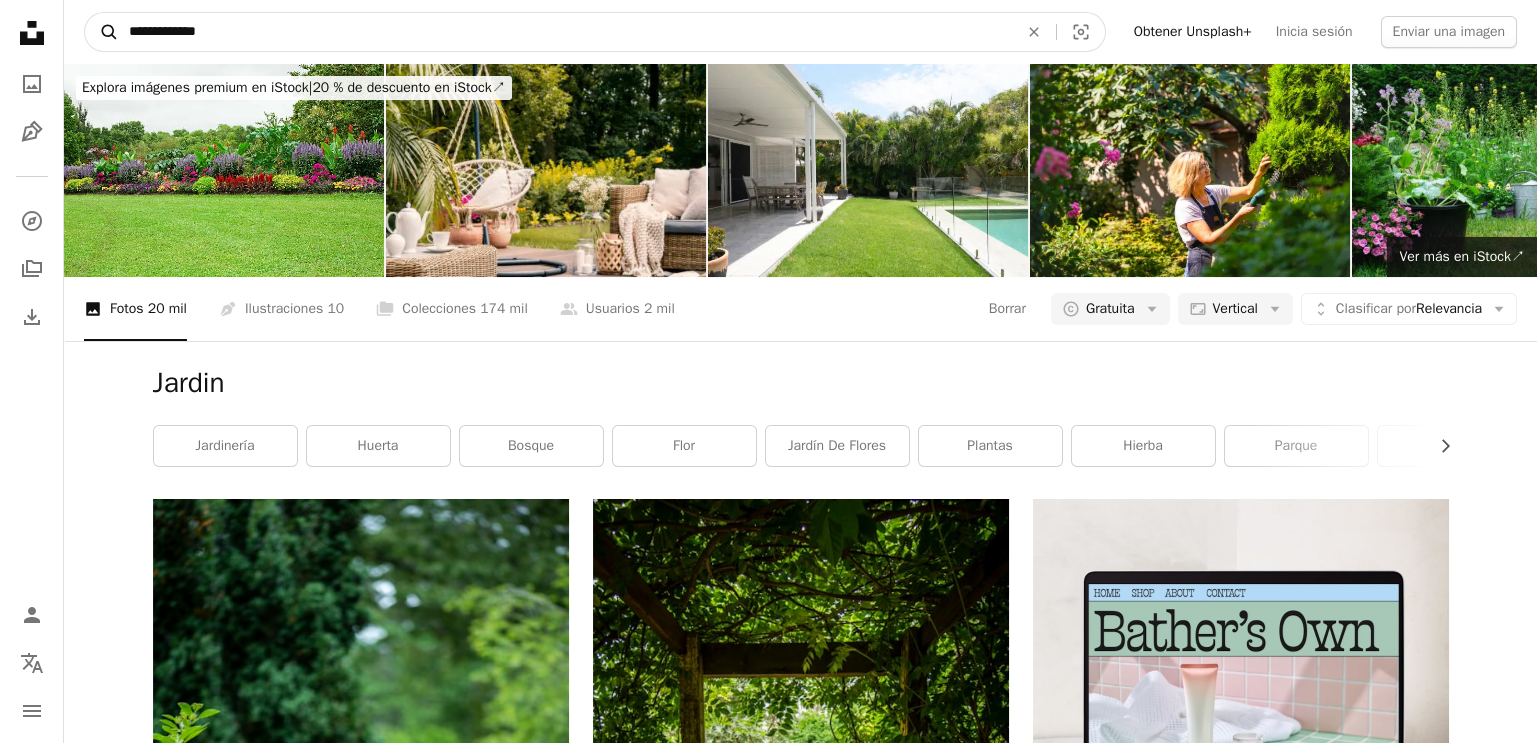 type on "**********" 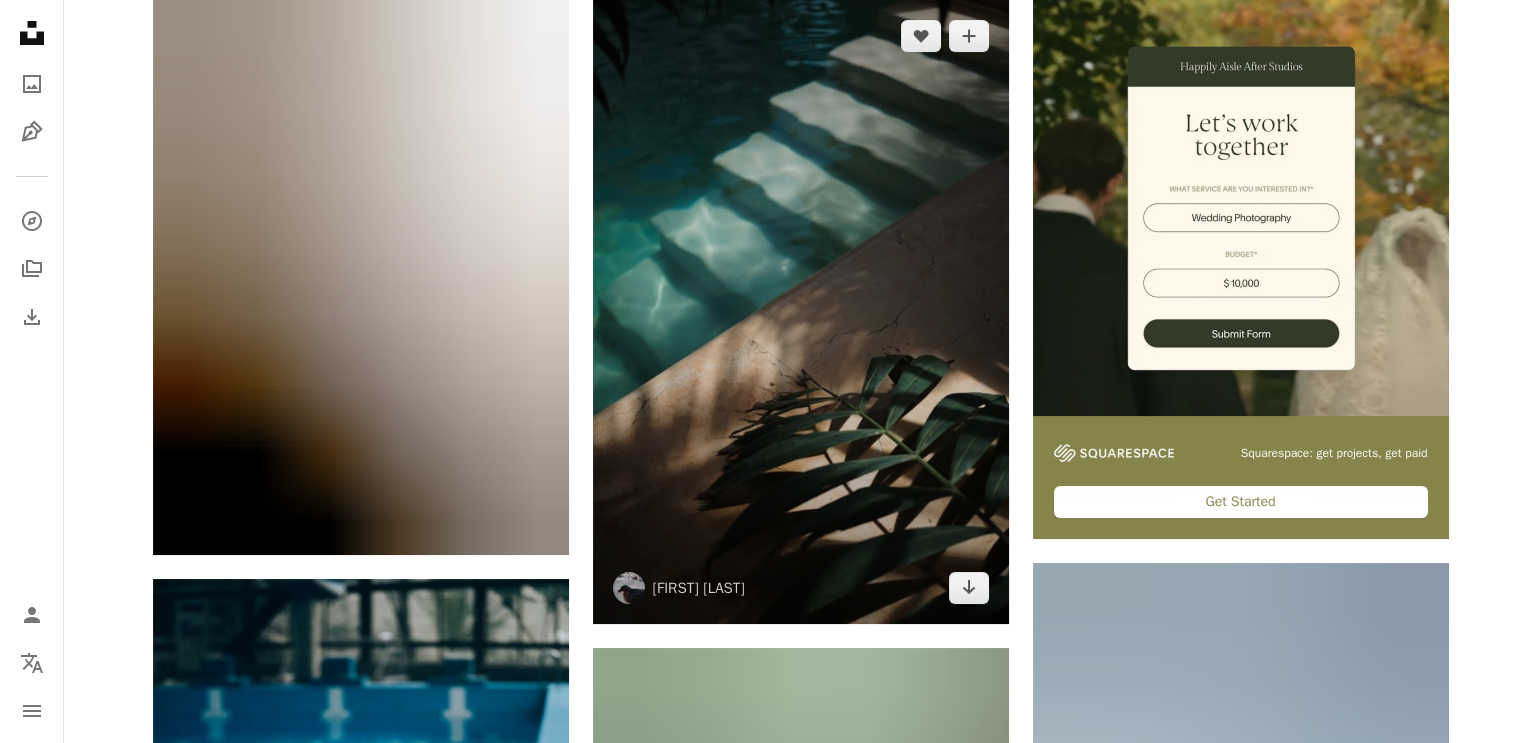 scroll, scrollTop: 0, scrollLeft: 0, axis: both 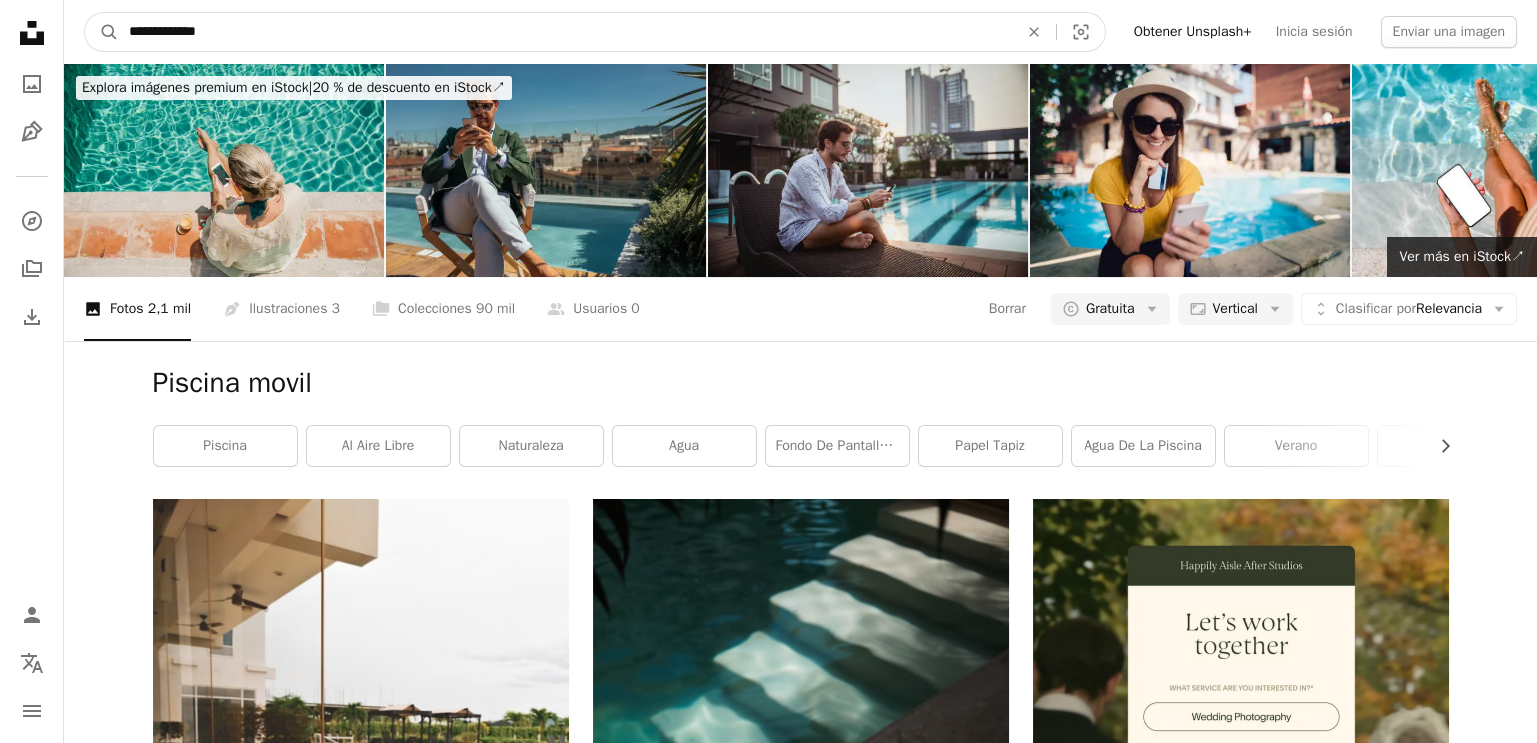 click on "**********" at bounding box center [565, 32] 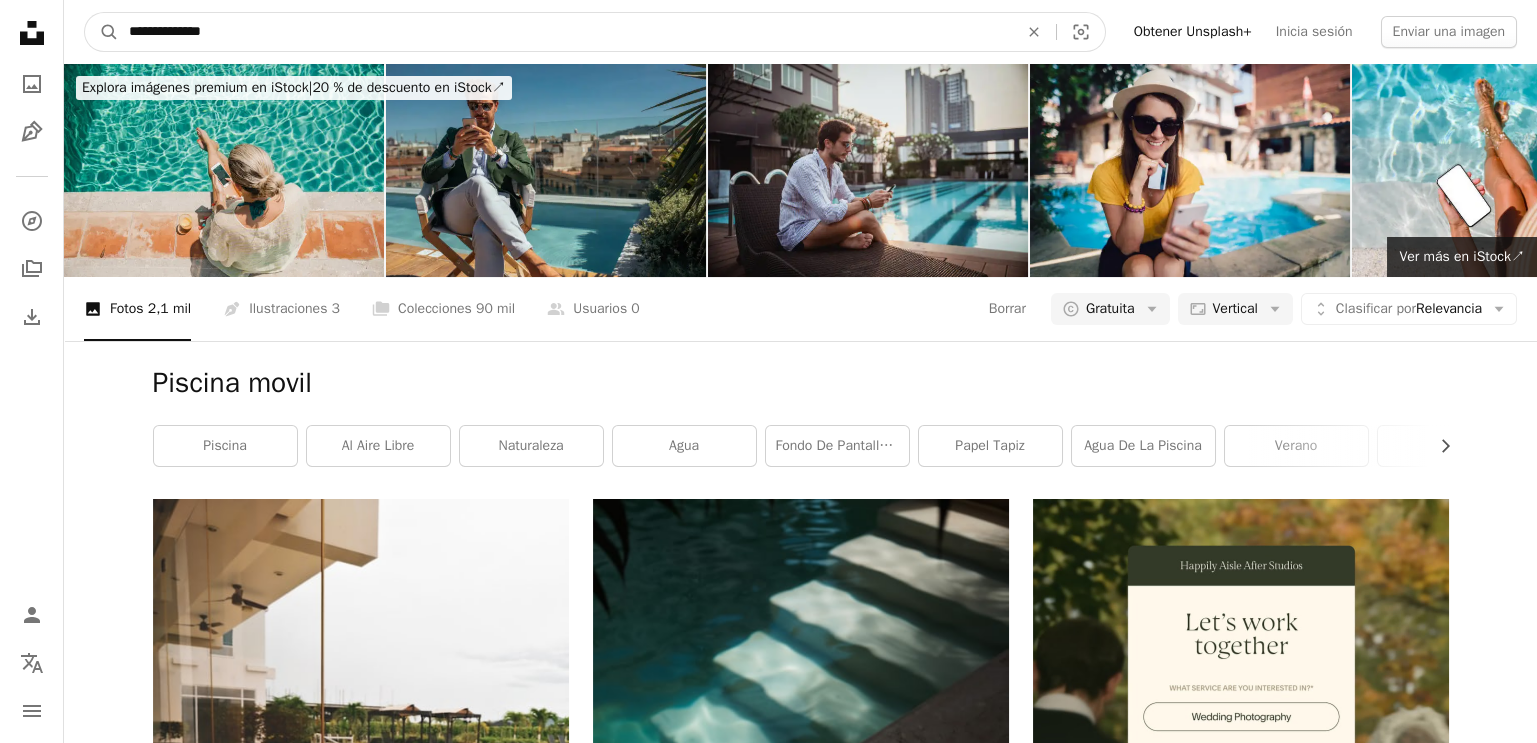 type on "**********" 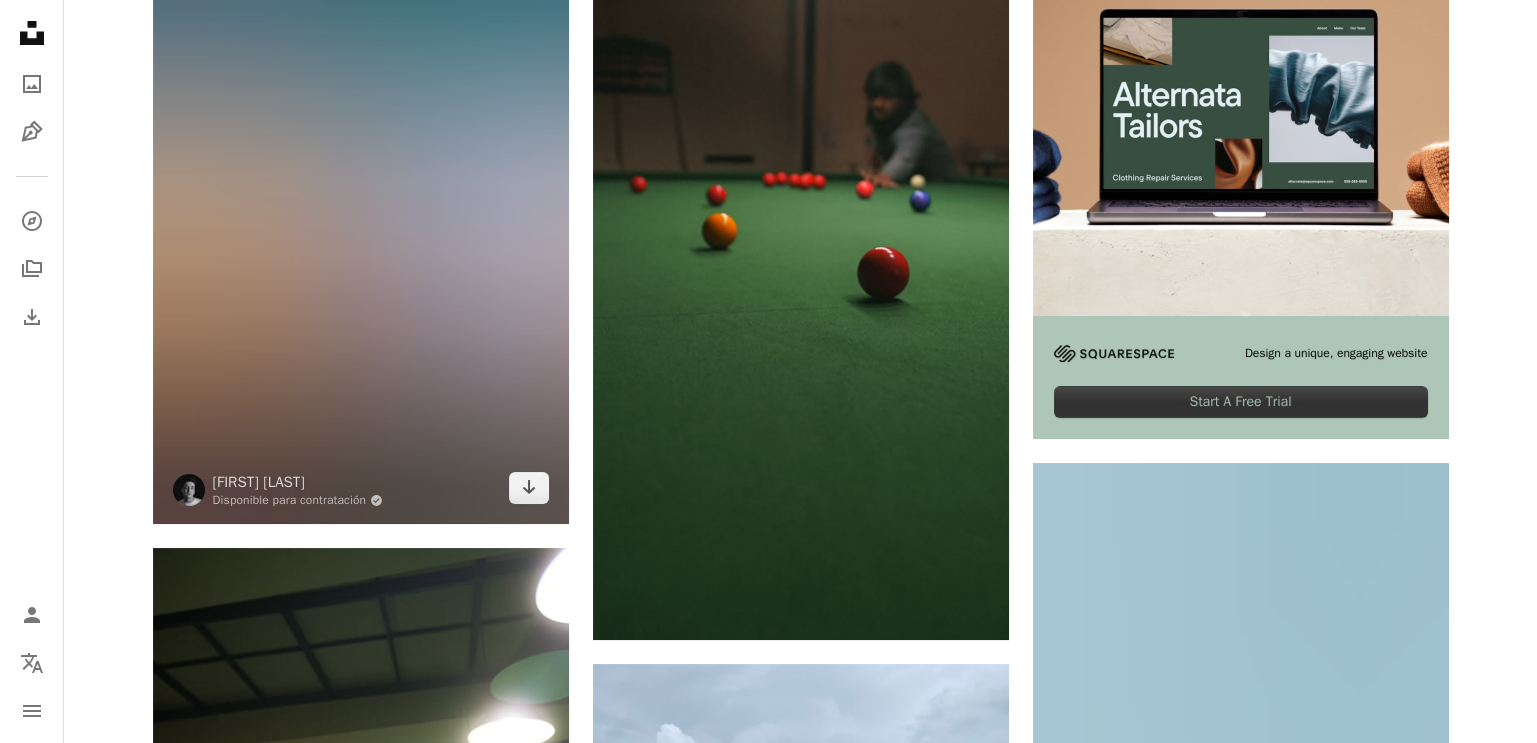 scroll, scrollTop: 0, scrollLeft: 0, axis: both 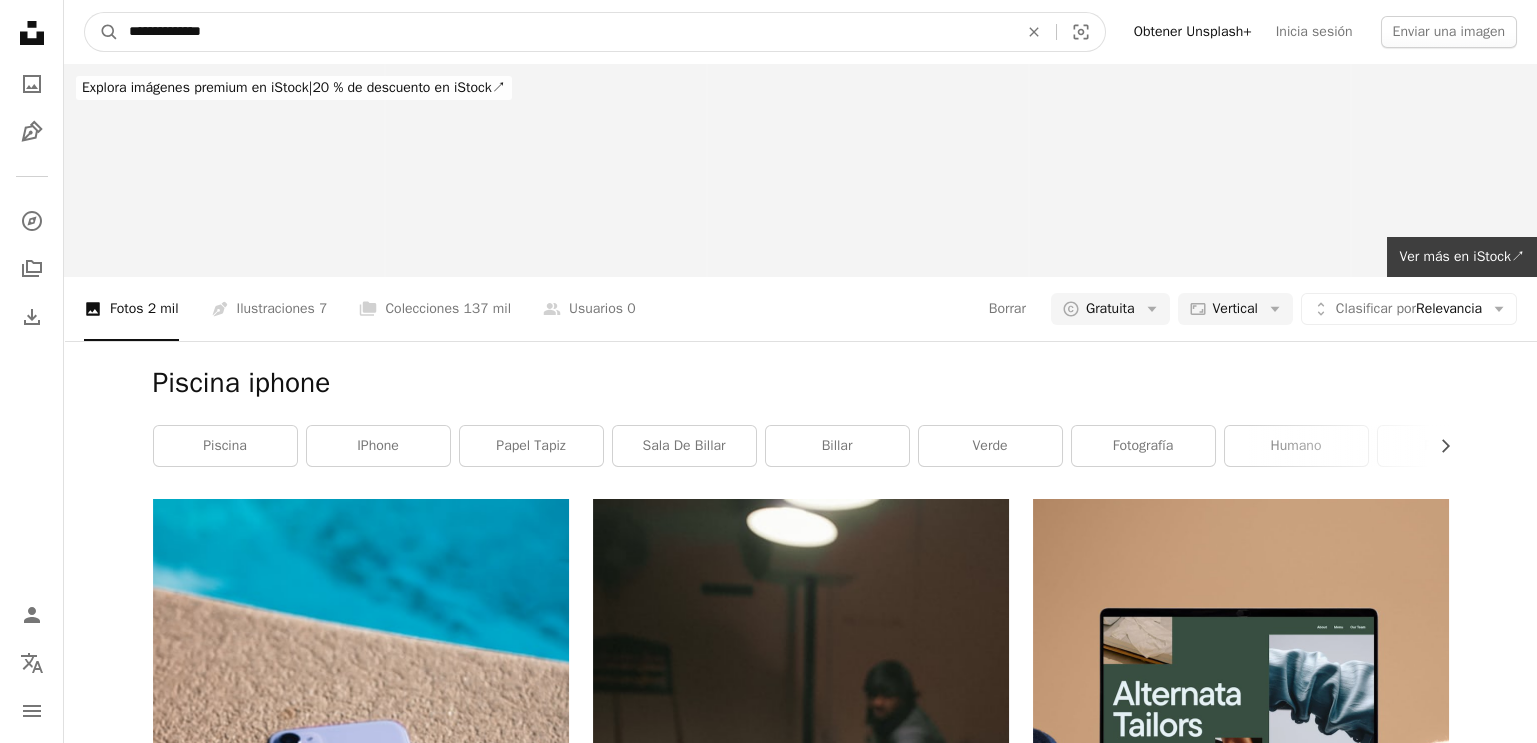 click on "**********" at bounding box center (565, 32) 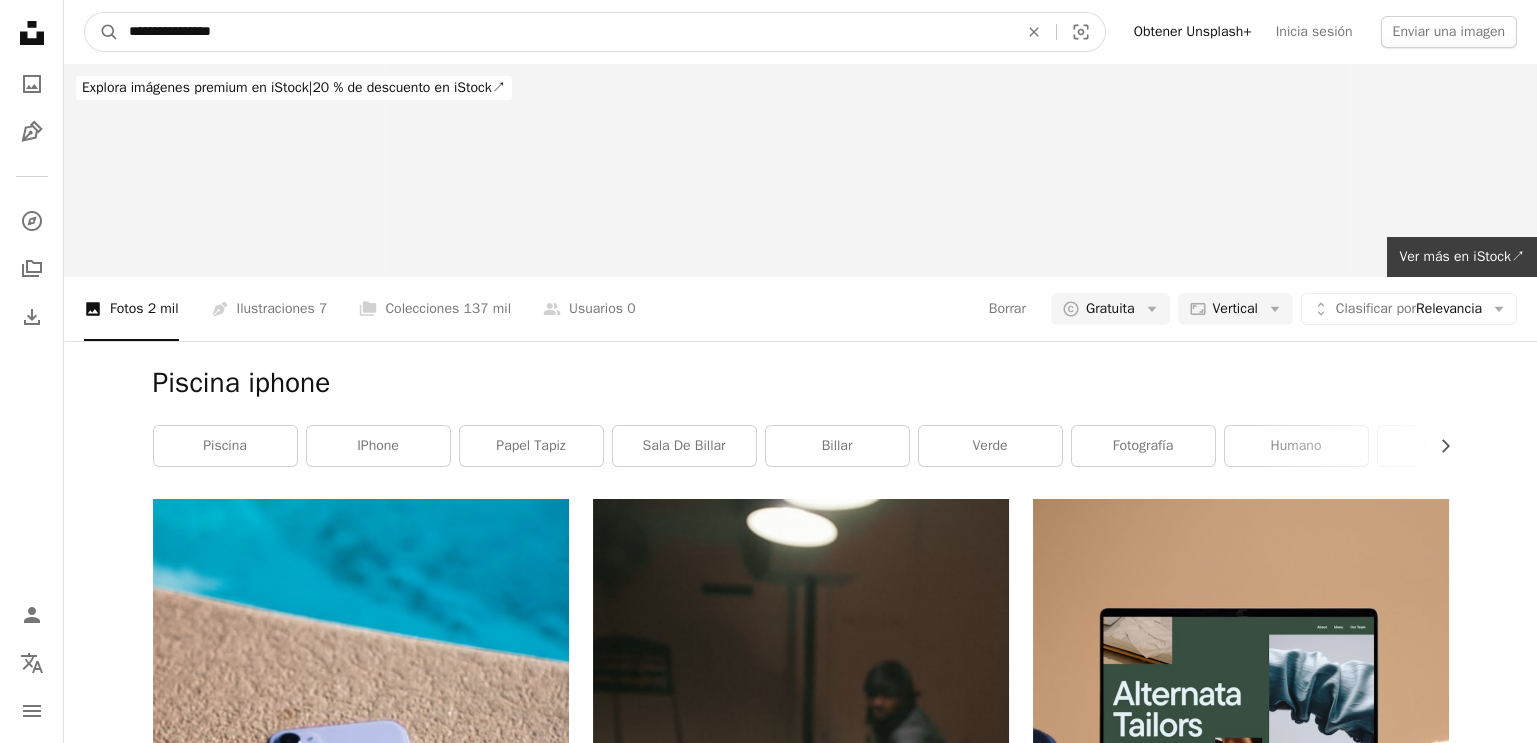 type on "**********" 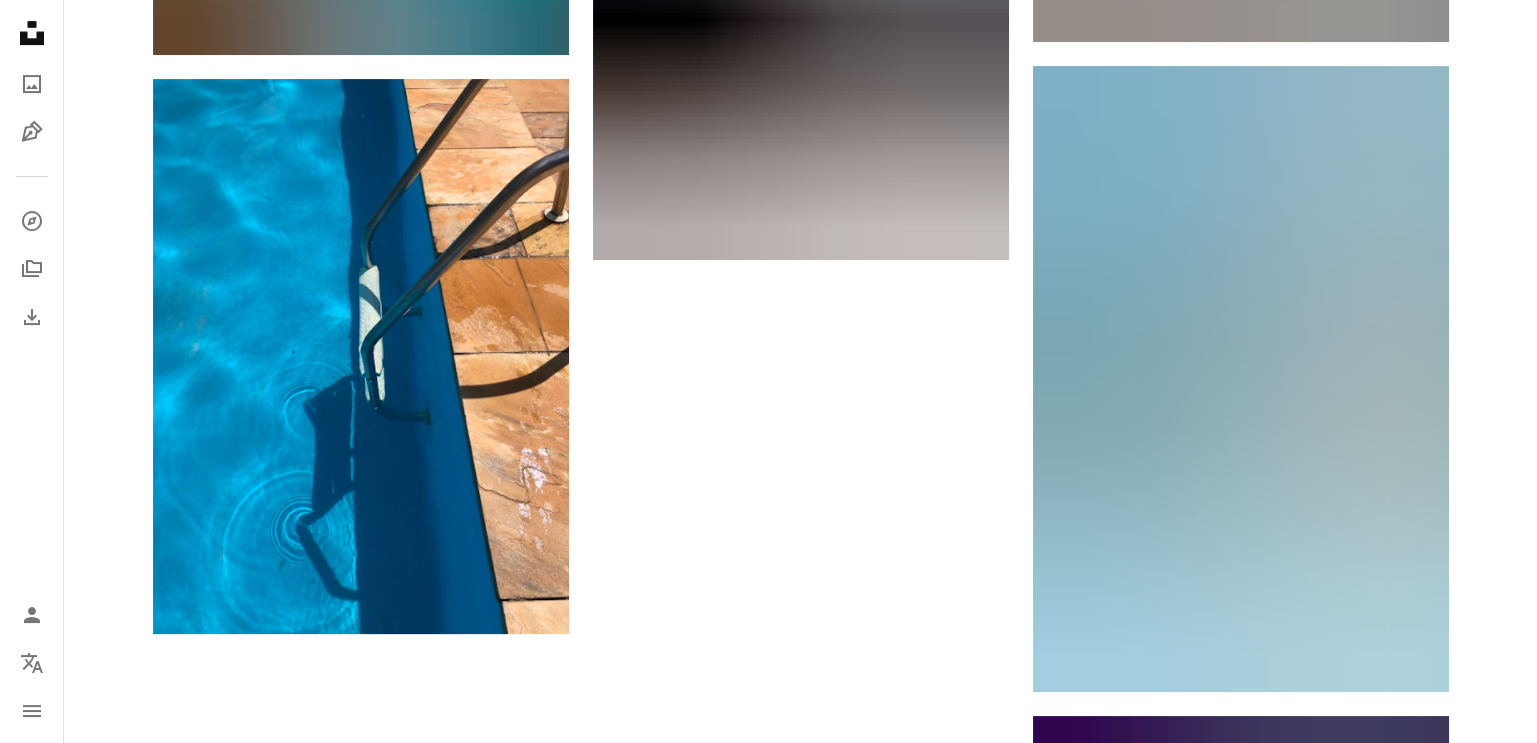 scroll, scrollTop: 4366, scrollLeft: 0, axis: vertical 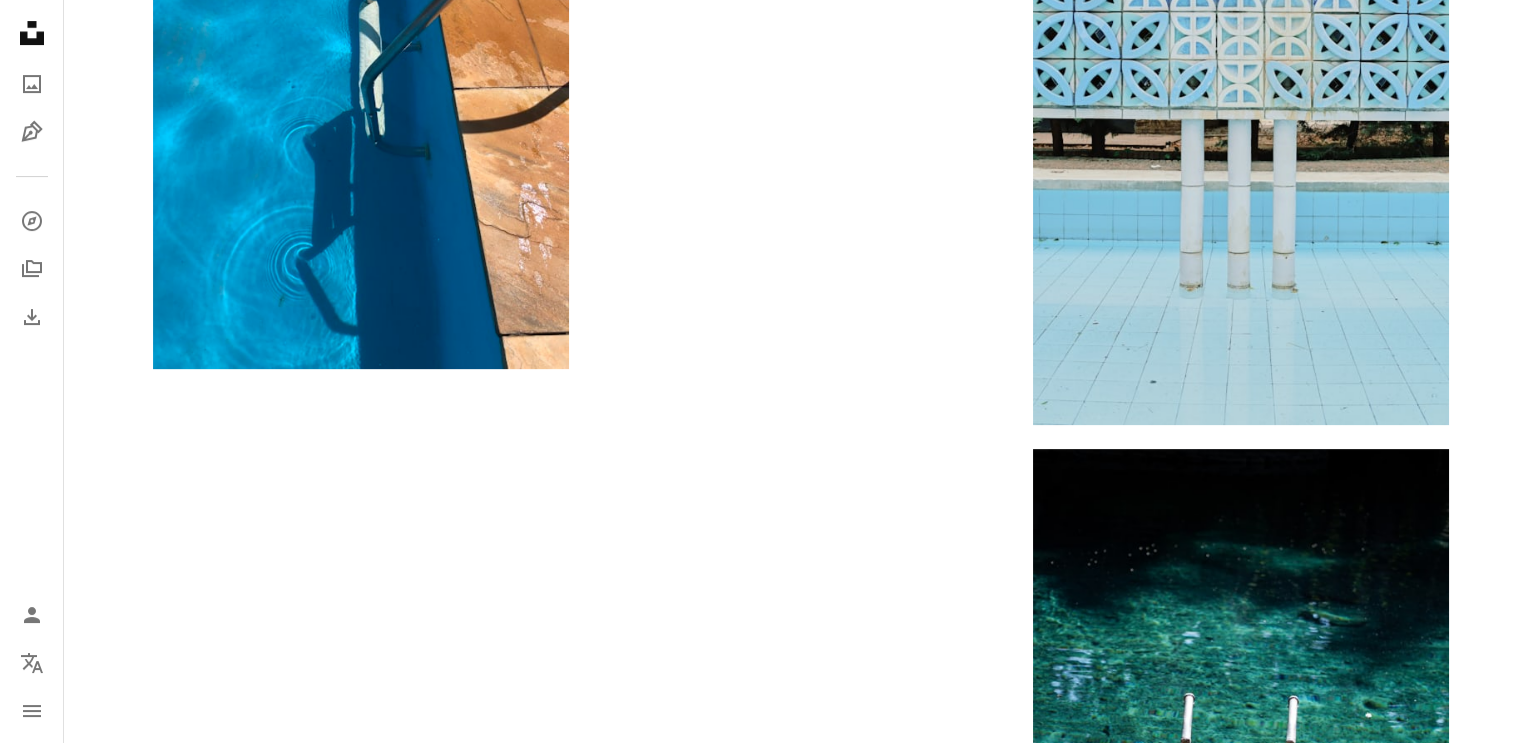 click on "Cargar más" at bounding box center (801, 1153) 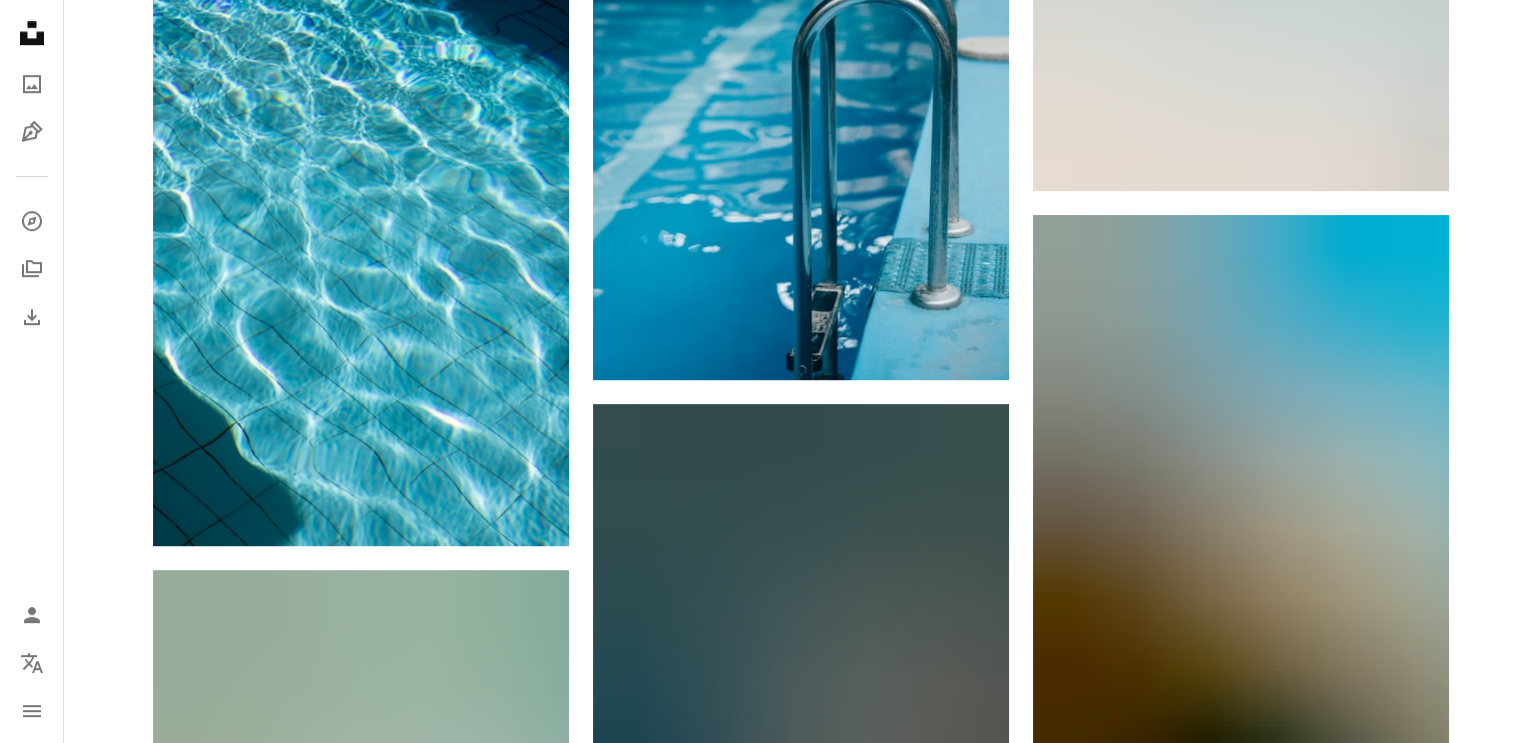 scroll, scrollTop: 9066, scrollLeft: 0, axis: vertical 